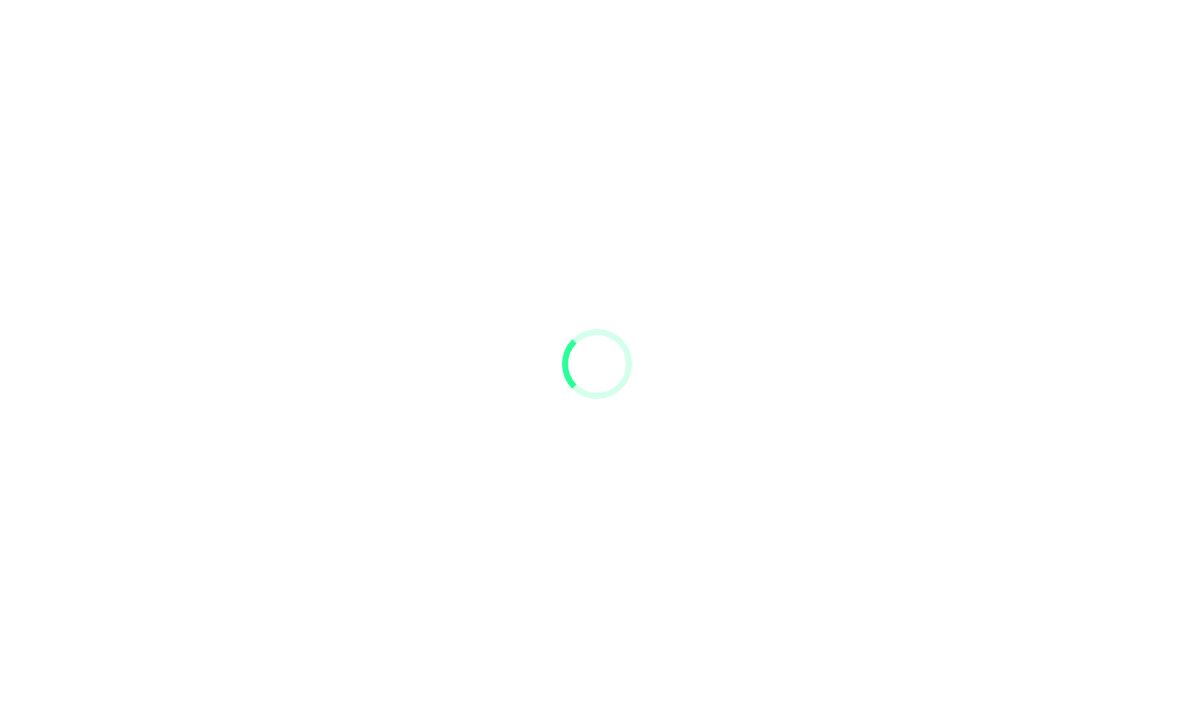 scroll, scrollTop: 64, scrollLeft: 0, axis: vertical 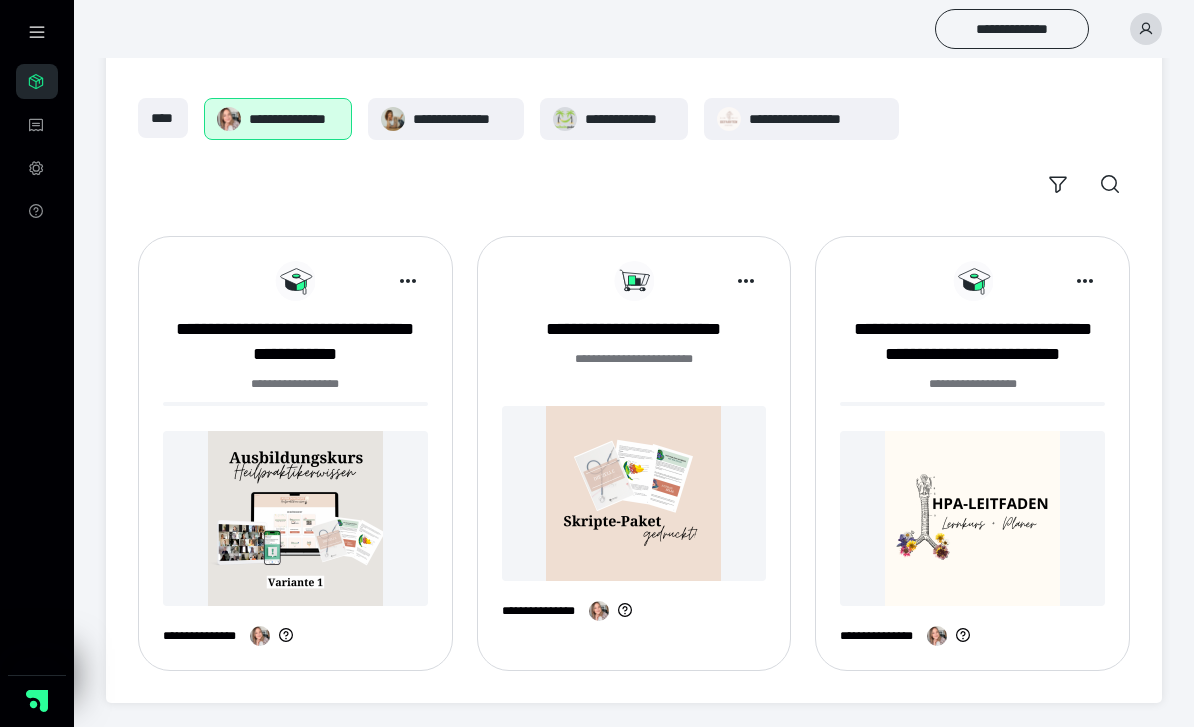 click on "**********" at bounding box center [462, 119] 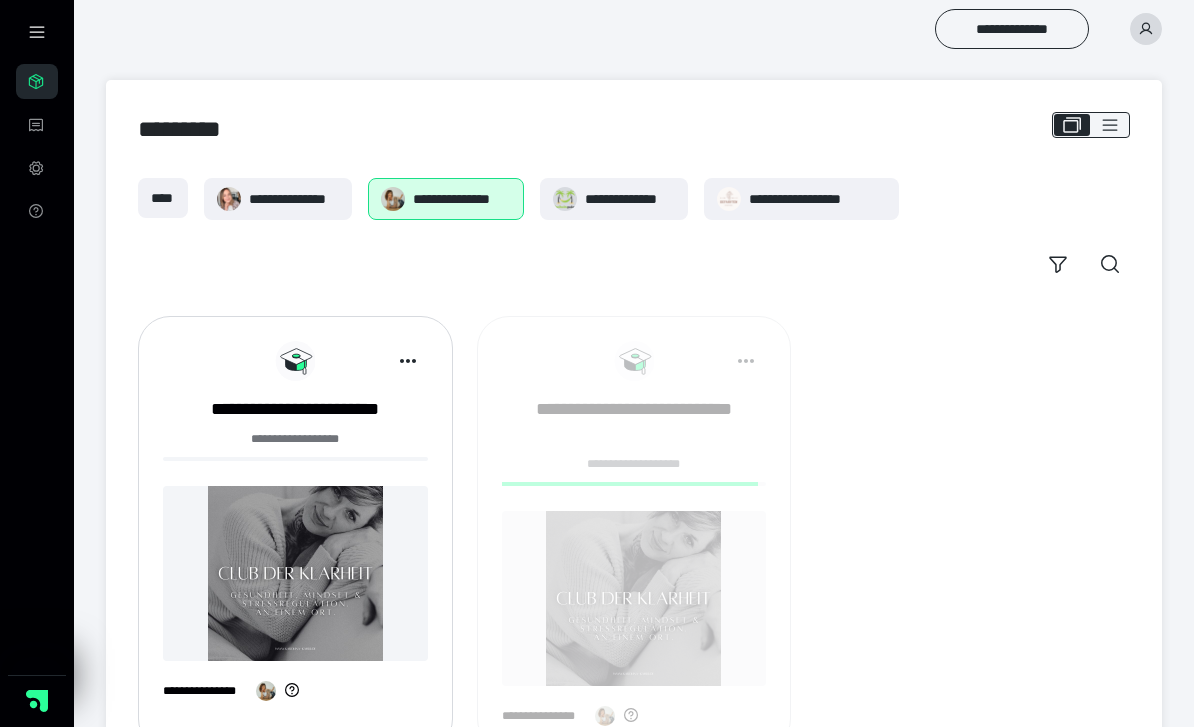 scroll, scrollTop: 0, scrollLeft: 0, axis: both 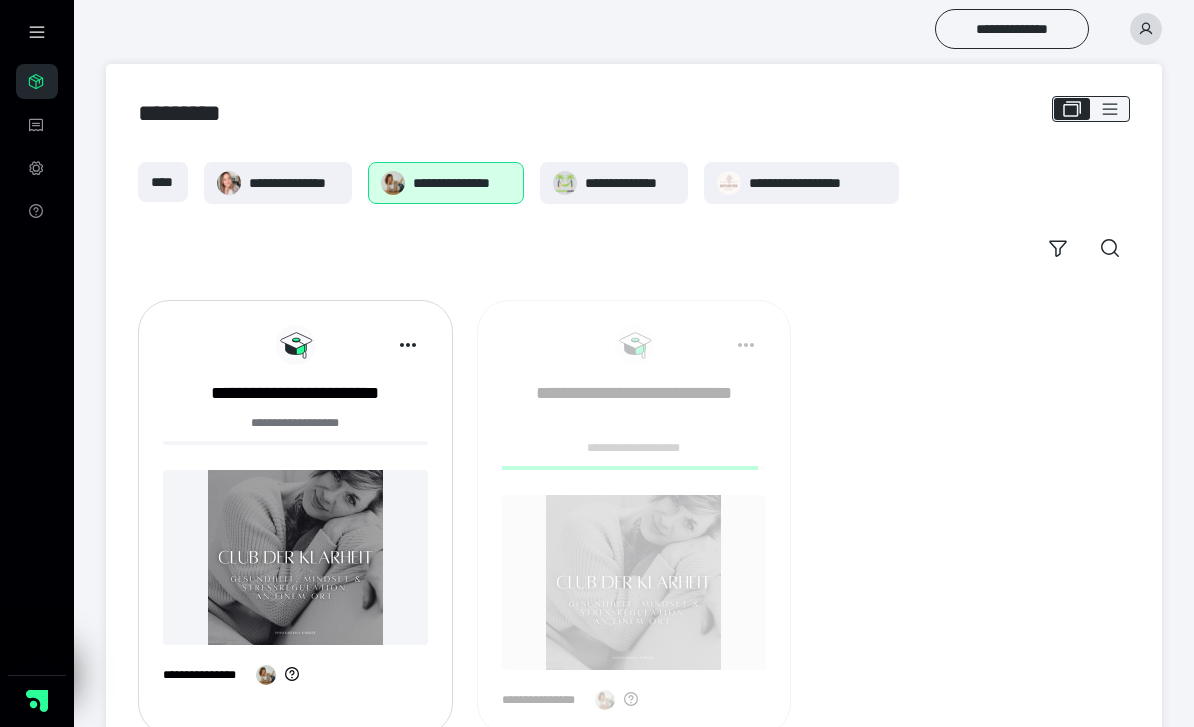 click at bounding box center (295, 557) 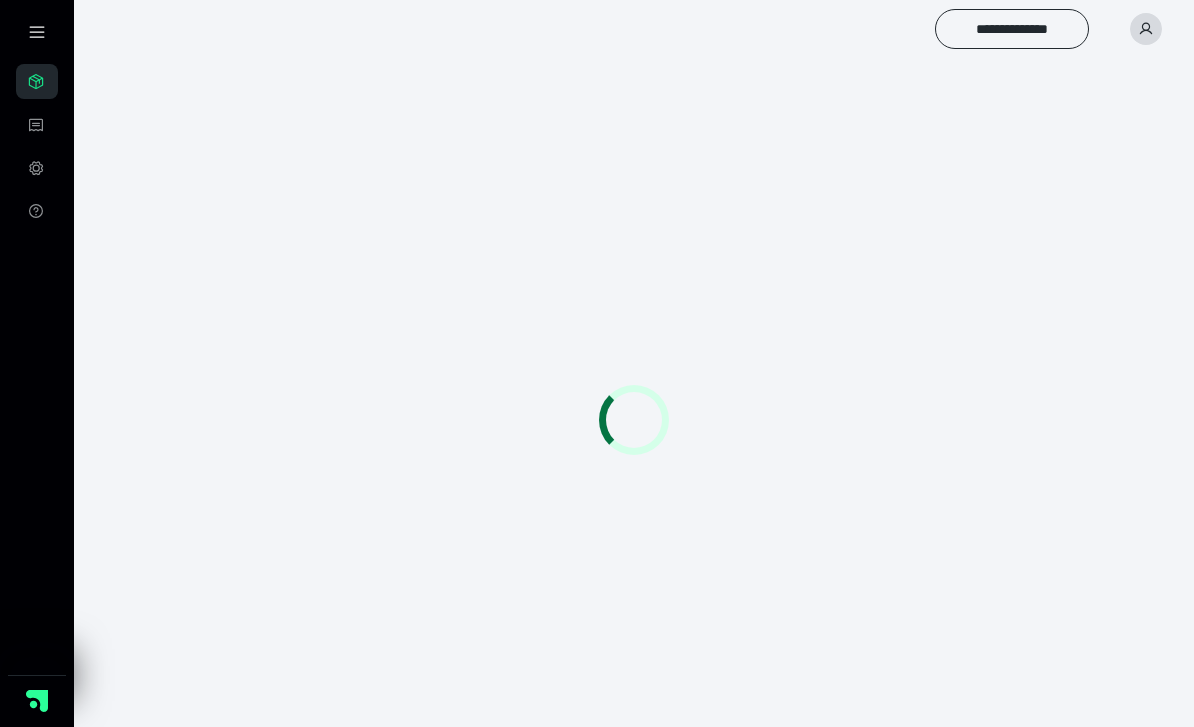 scroll, scrollTop: 0, scrollLeft: 0, axis: both 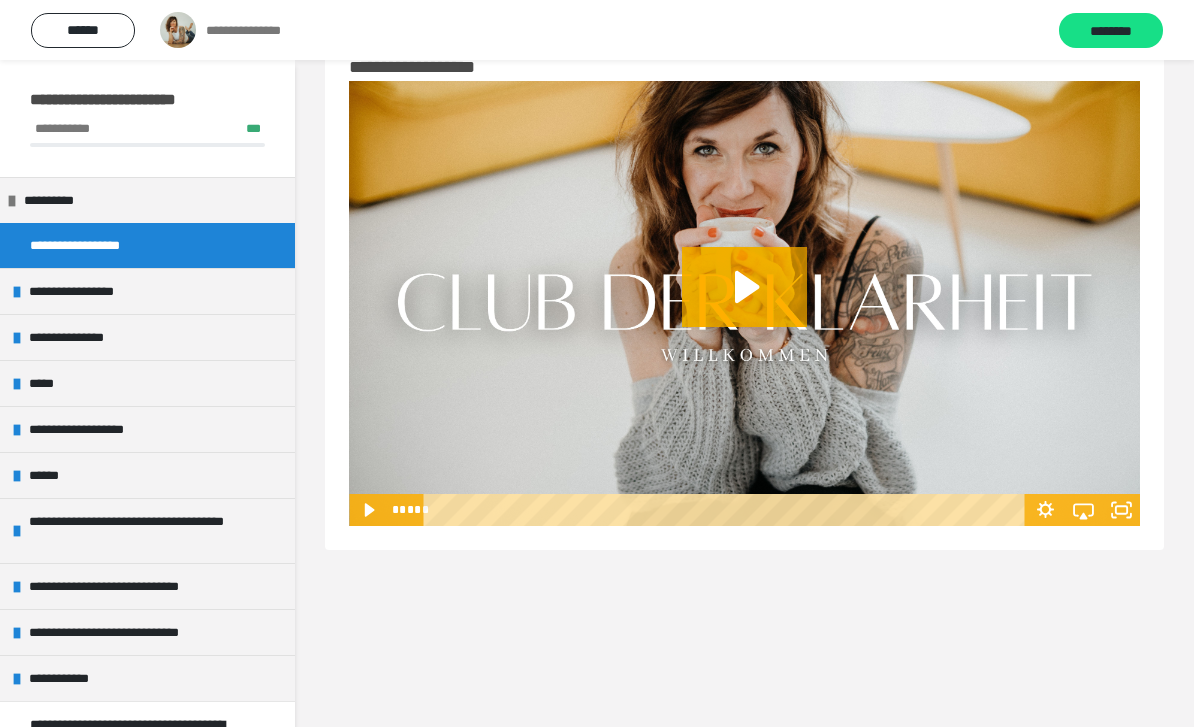 click on "**********" at bounding box center [147, 337] 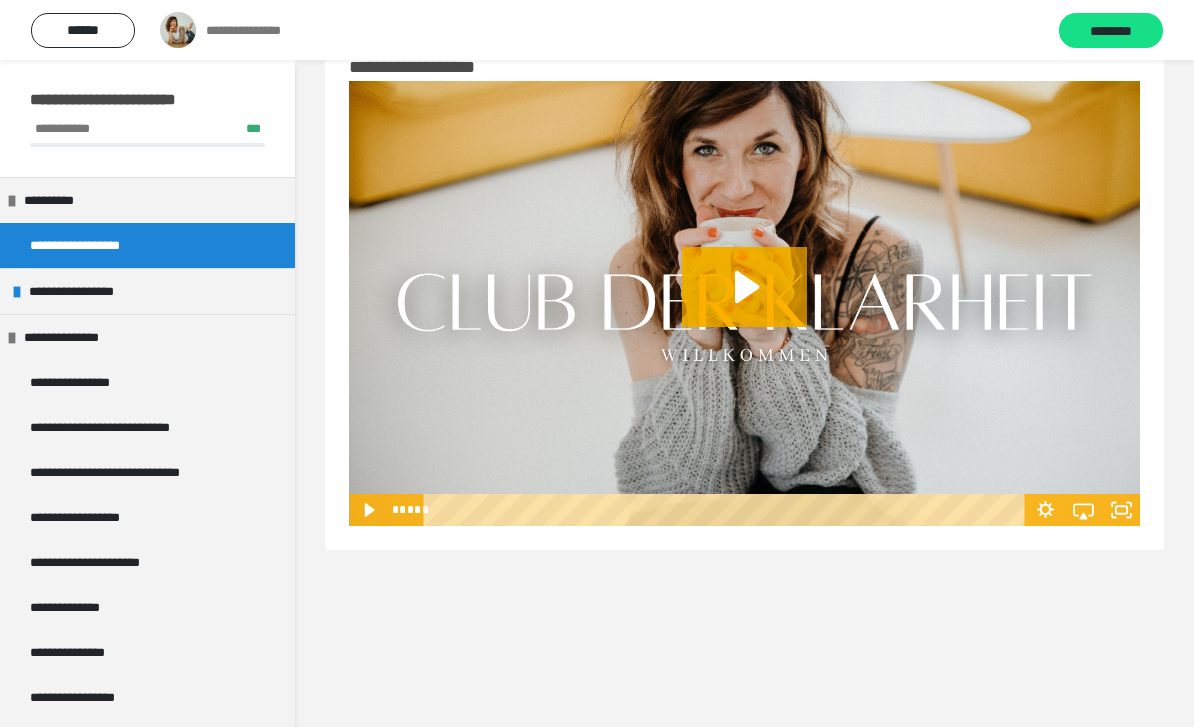 scroll, scrollTop: 0, scrollLeft: 0, axis: both 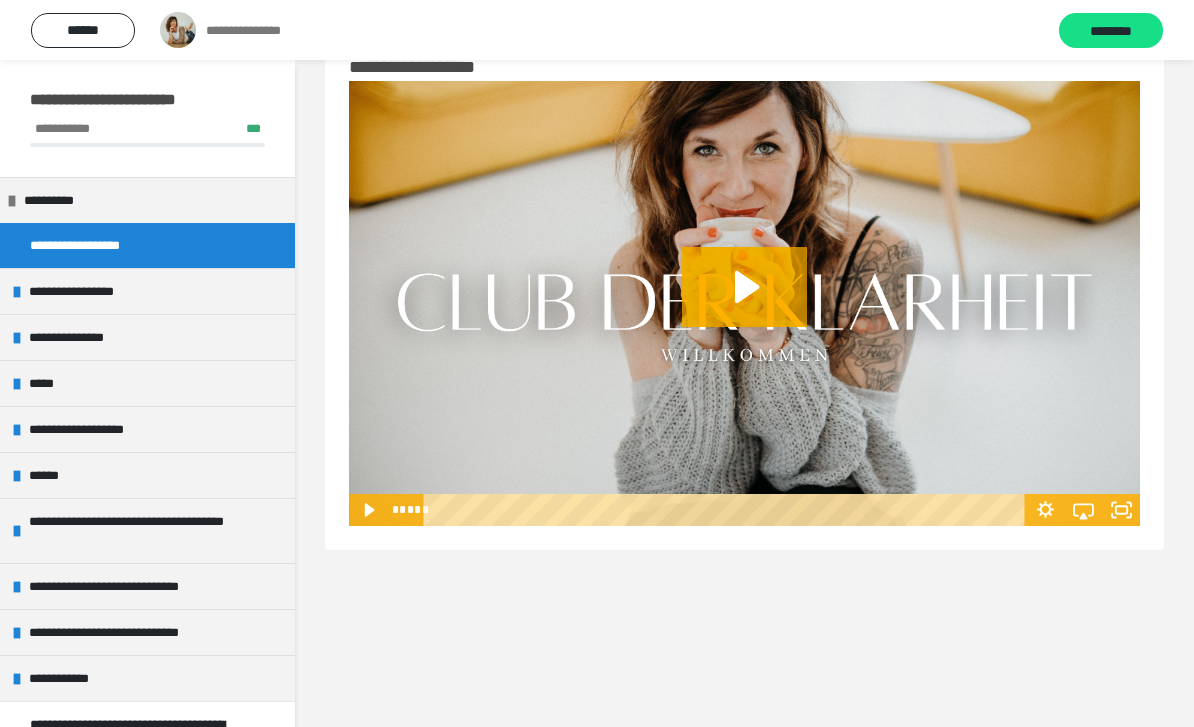 click on "*****" at bounding box center [147, 383] 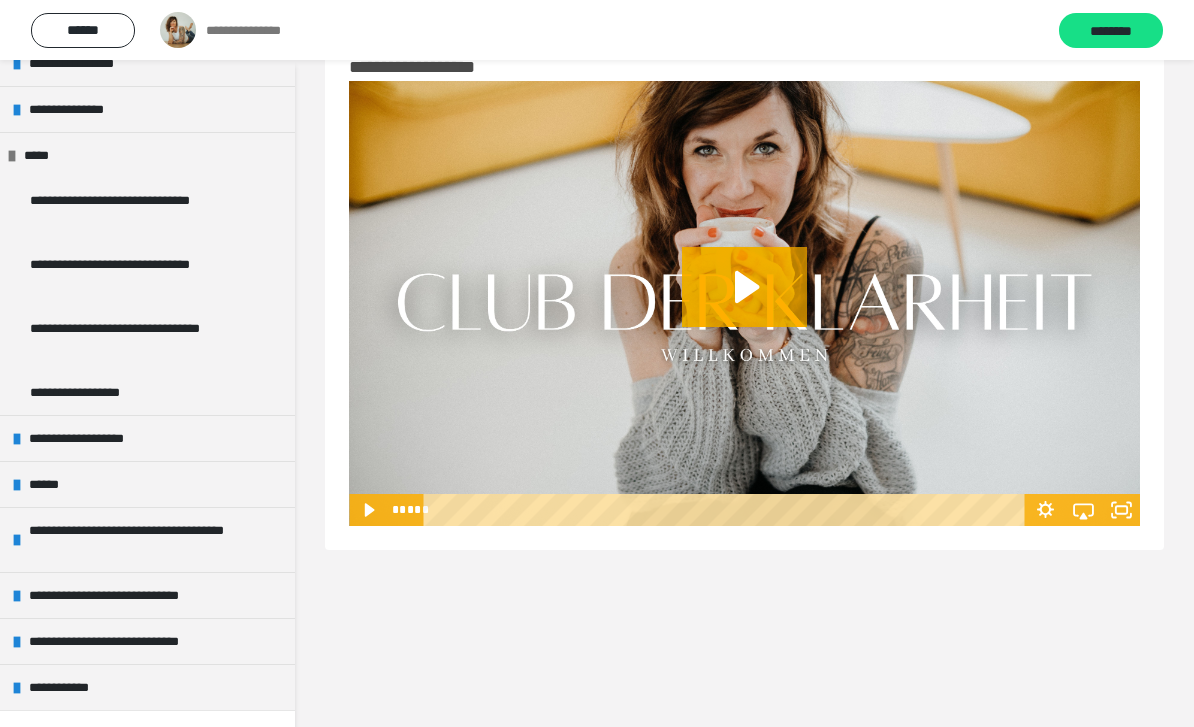 scroll, scrollTop: 234, scrollLeft: 0, axis: vertical 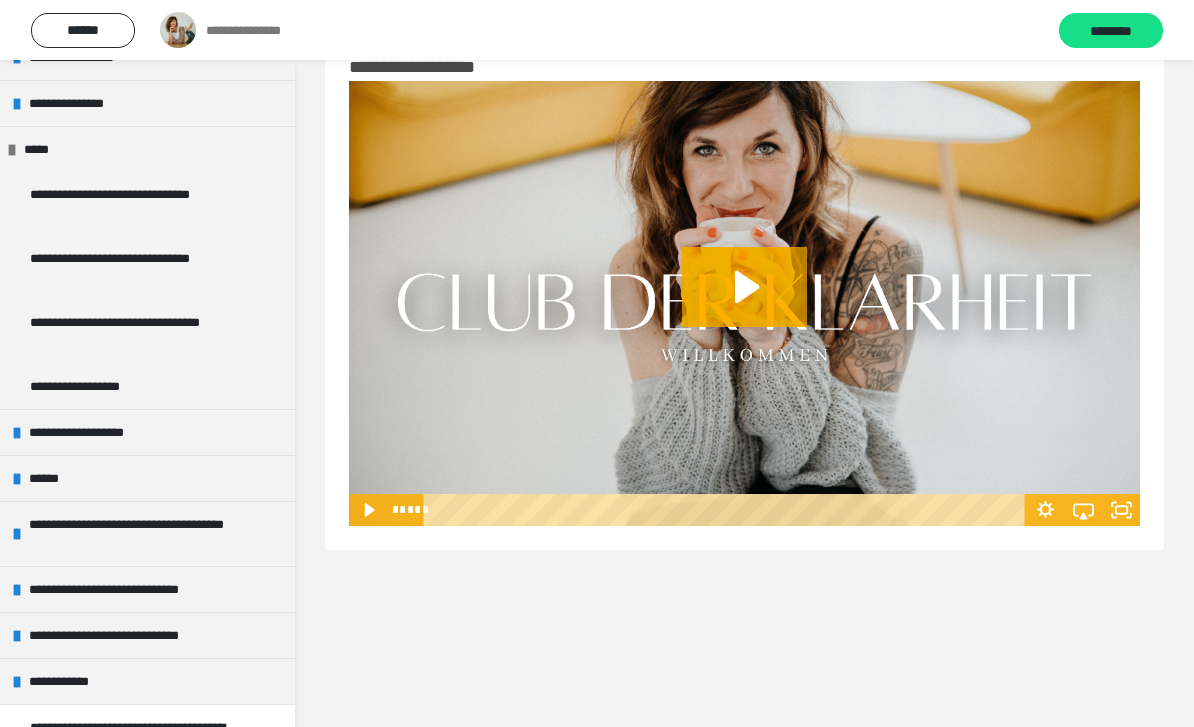 click on "*****" at bounding box center [45, 149] 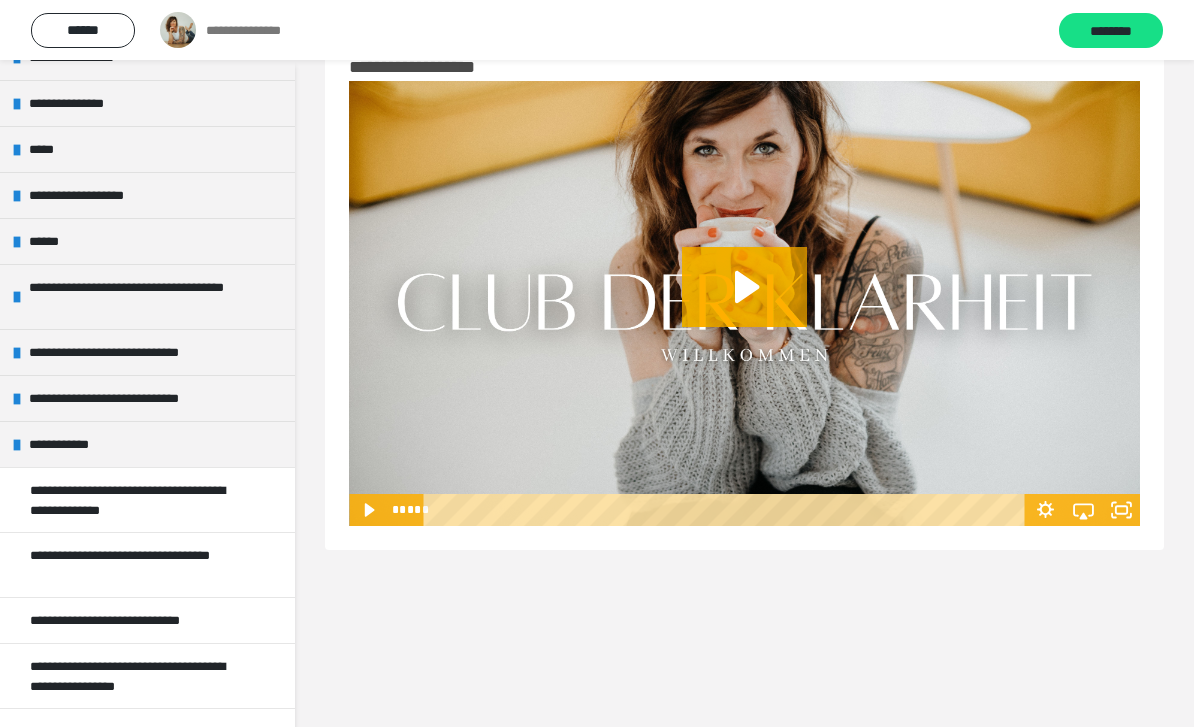 click on "**********" at bounding box center [147, 195] 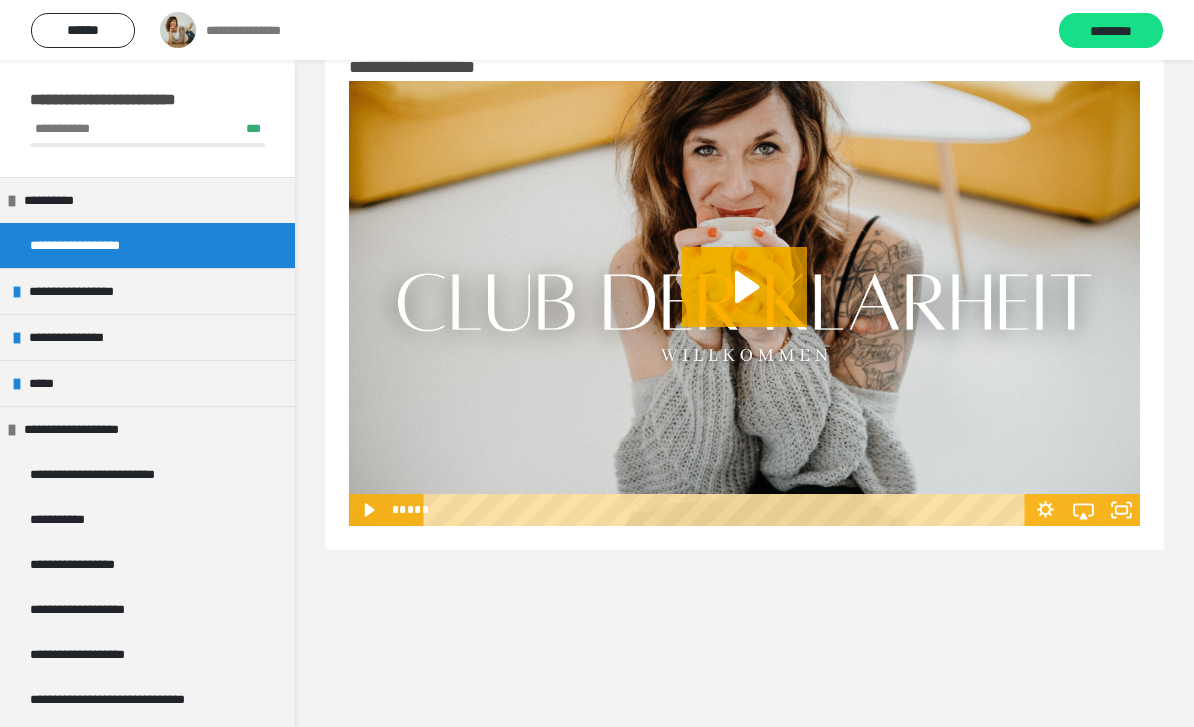scroll, scrollTop: 0, scrollLeft: 0, axis: both 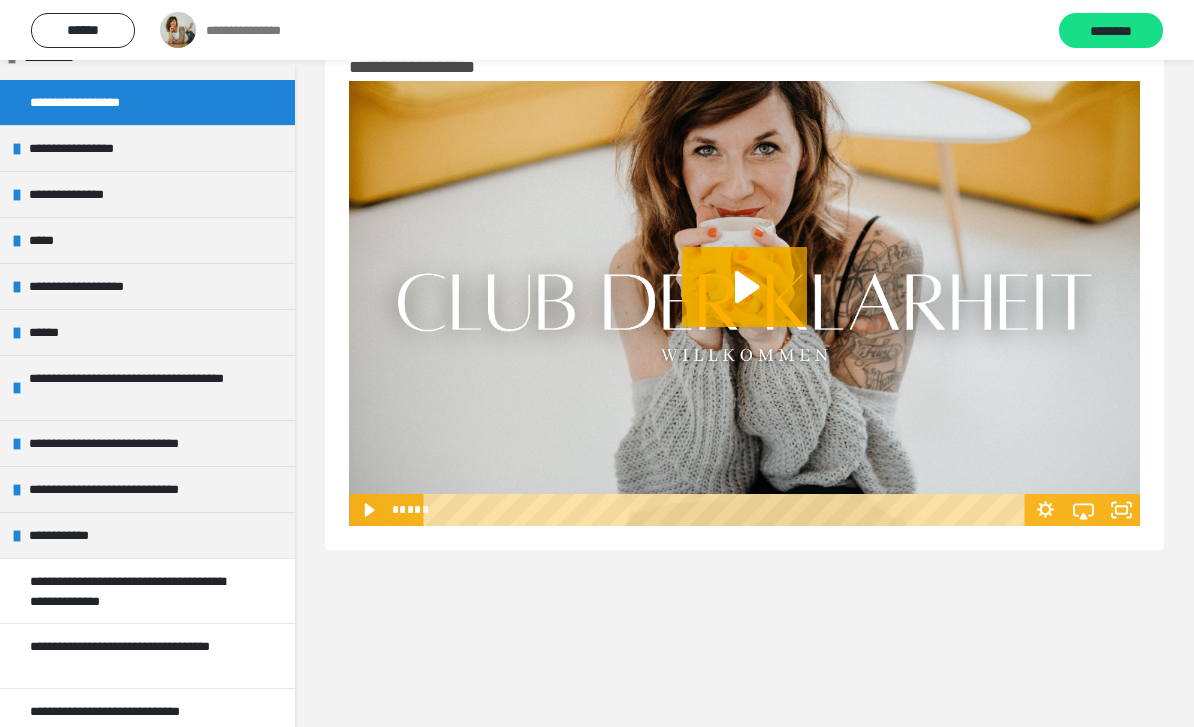 click on "******" at bounding box center (54, 332) 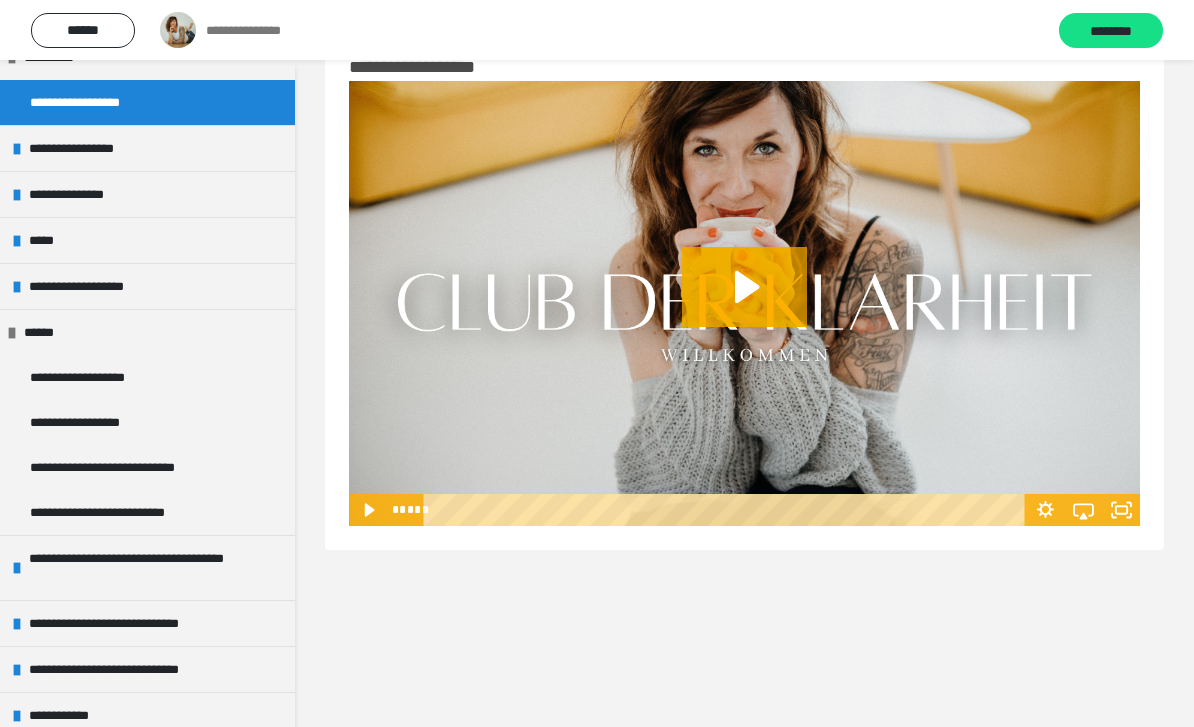 click on "******" at bounding box center (49, 332) 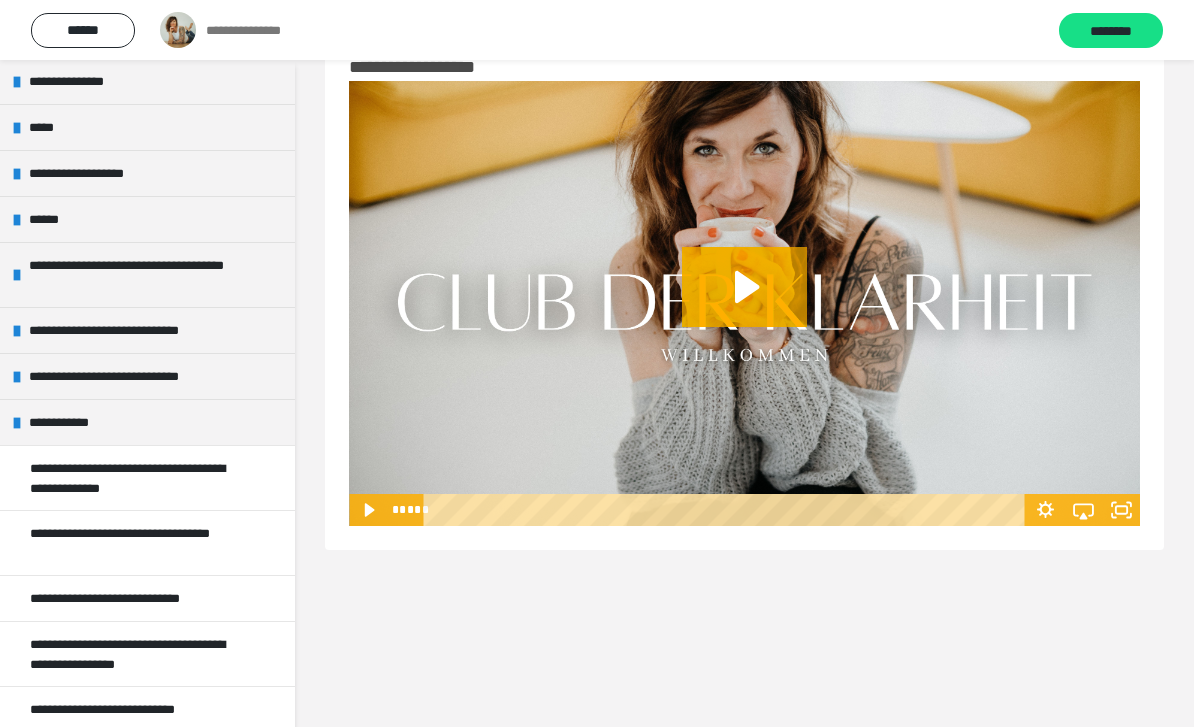 scroll, scrollTop: 258, scrollLeft: 0, axis: vertical 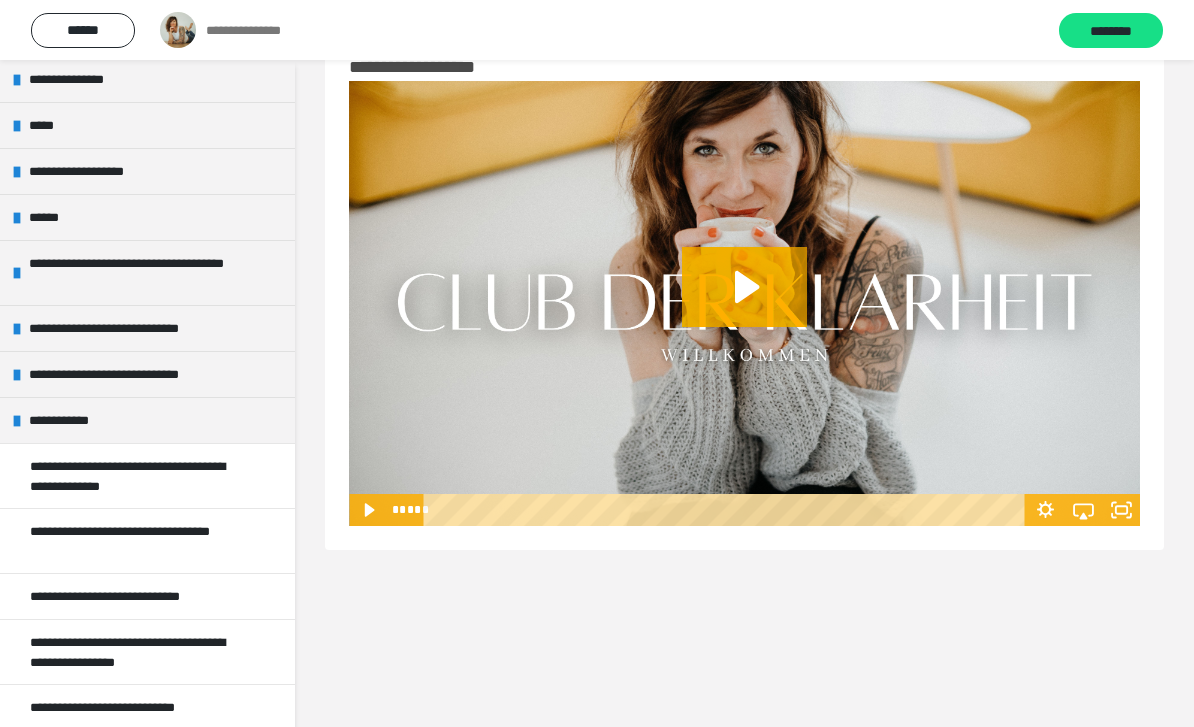 click on "**********" at bounding box center [133, 374] 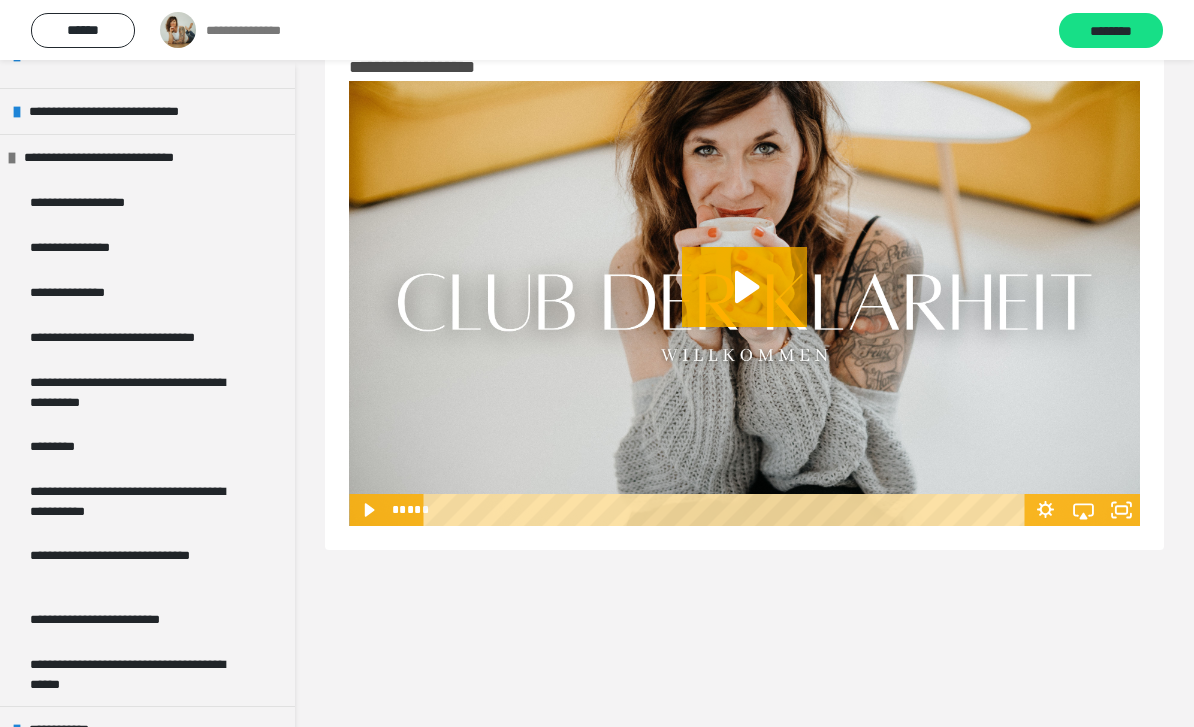 scroll, scrollTop: 499, scrollLeft: 0, axis: vertical 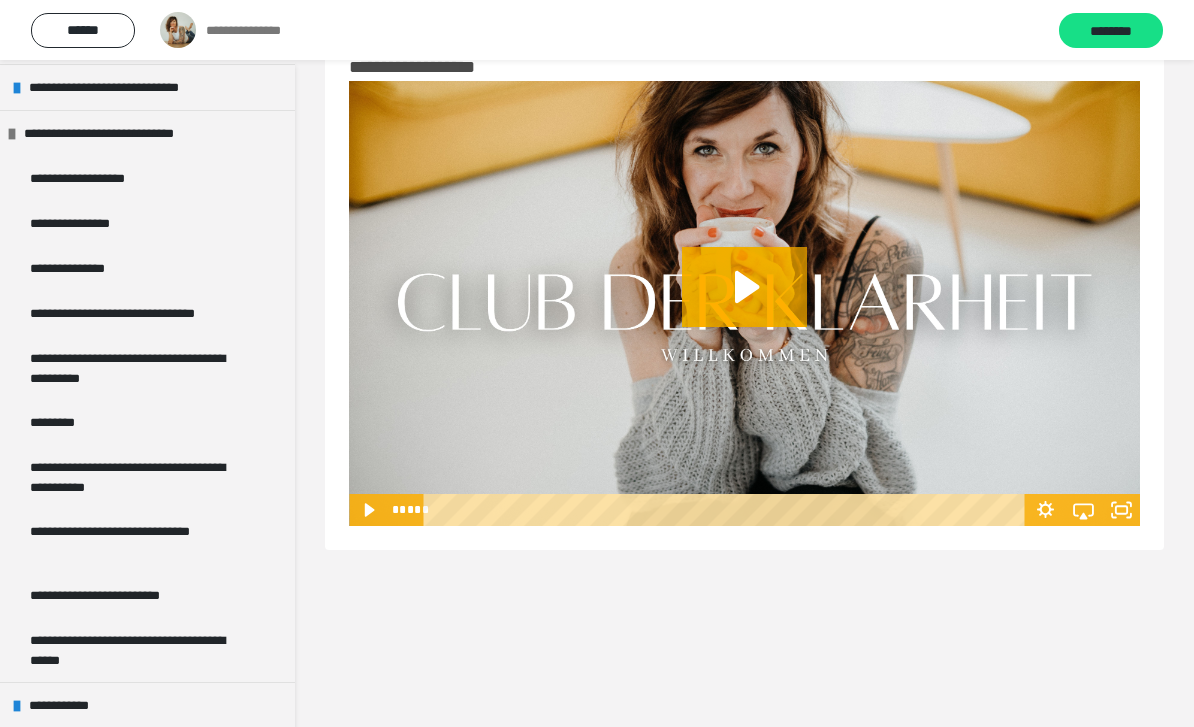 click on "**********" at bounding box center [139, 477] 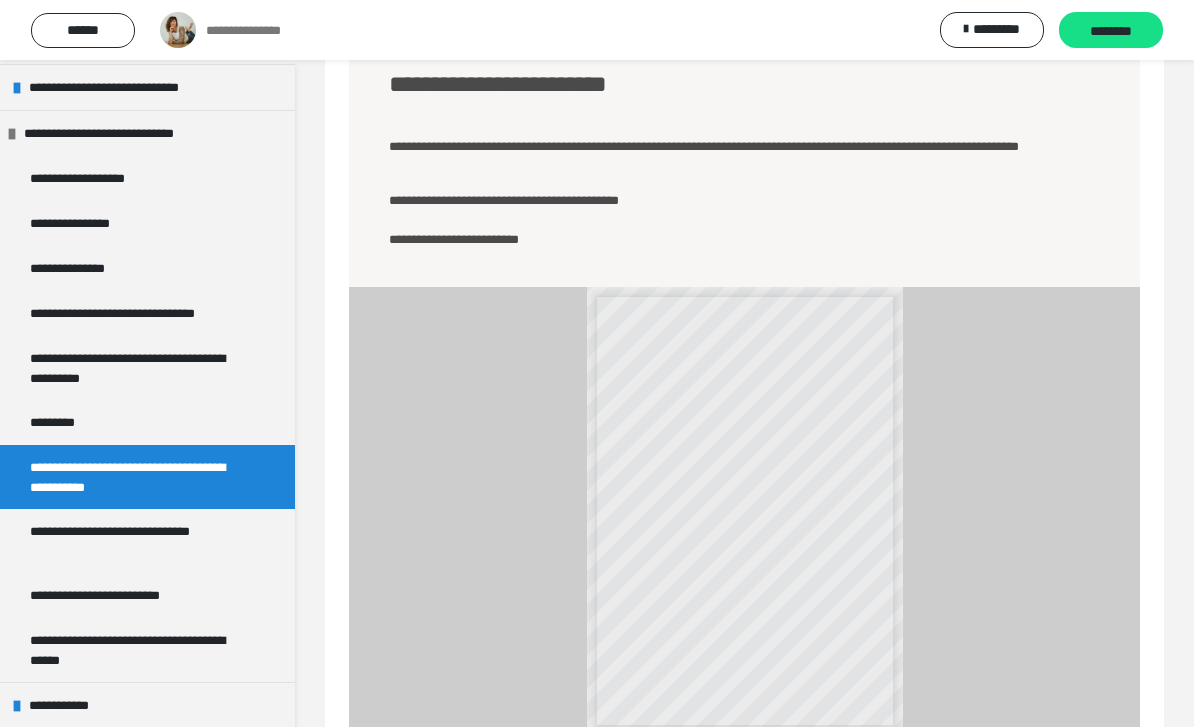 scroll, scrollTop: 165, scrollLeft: 0, axis: vertical 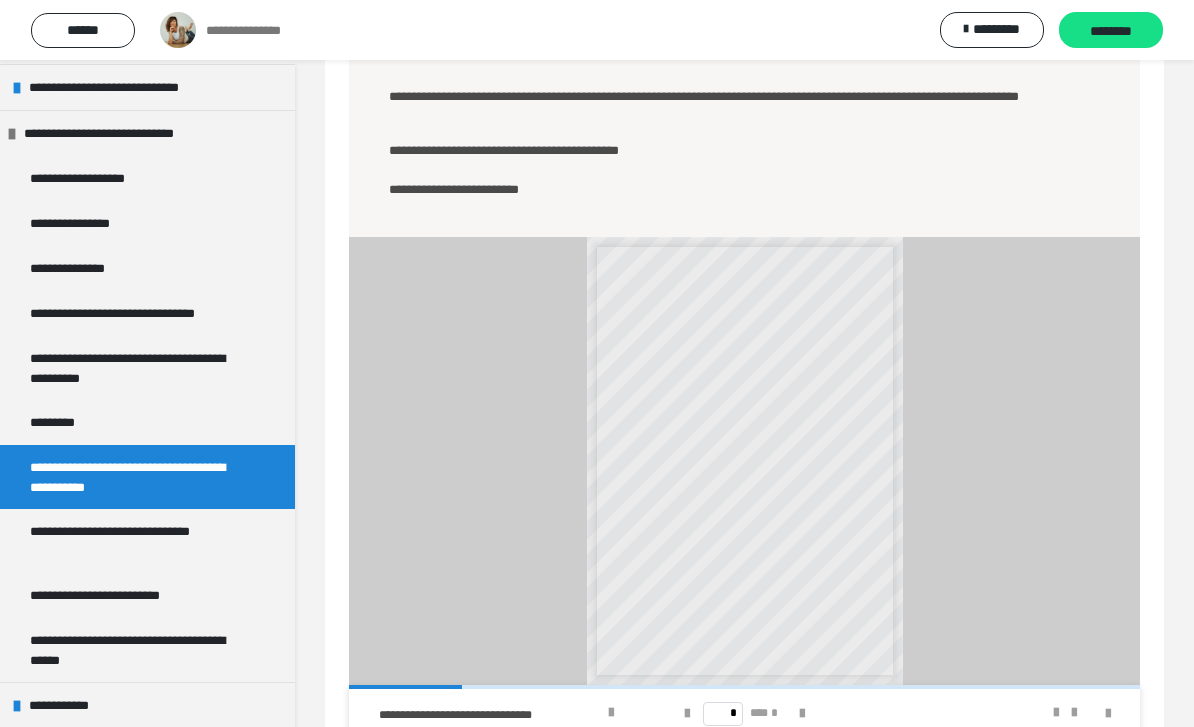 click at bounding box center (802, 714) 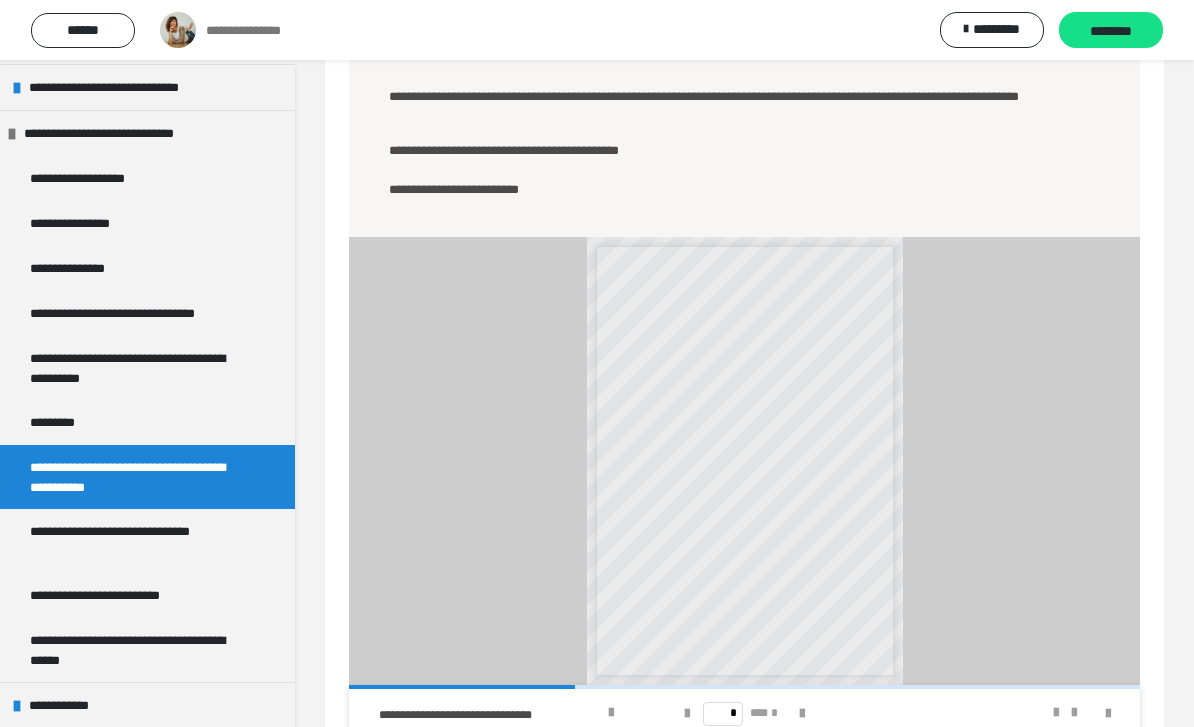 click at bounding box center (802, 714) 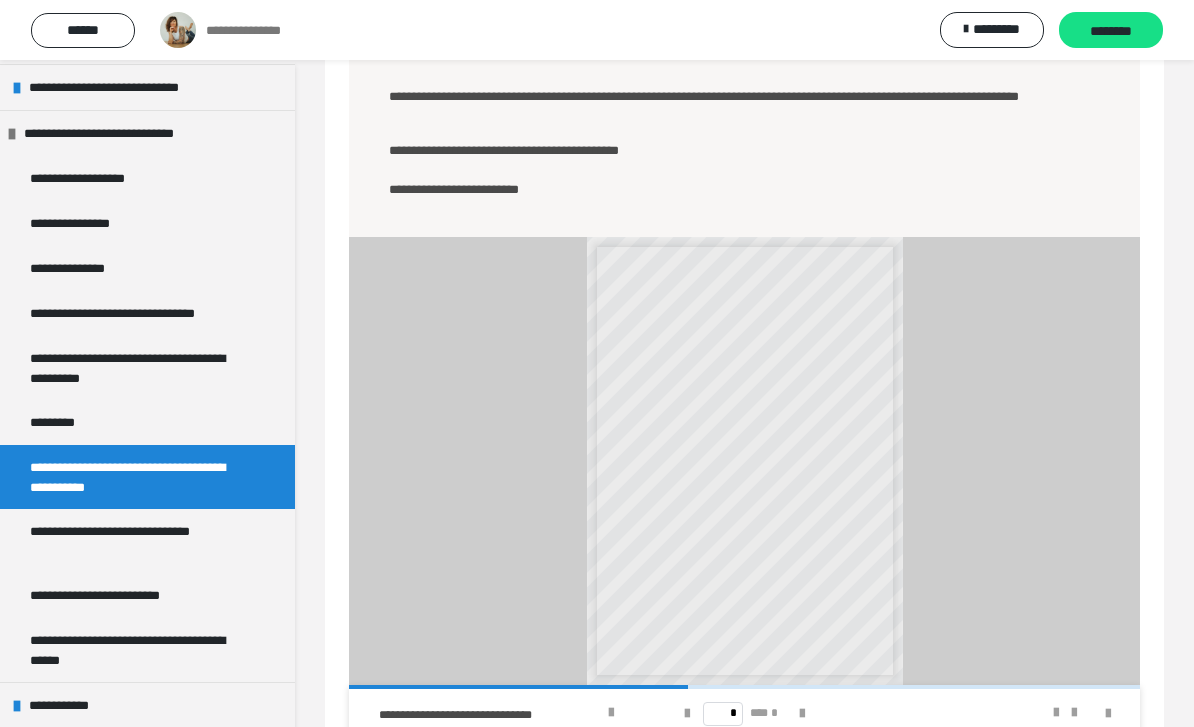 click at bounding box center [802, 714] 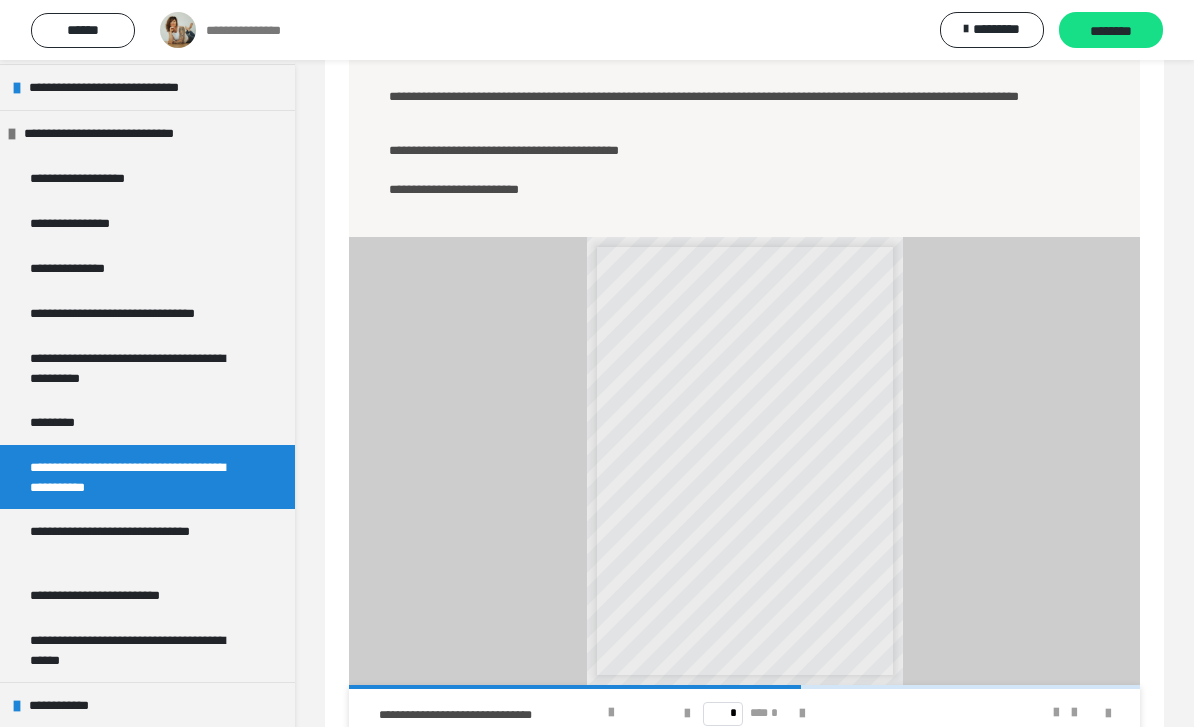 click at bounding box center (802, 714) 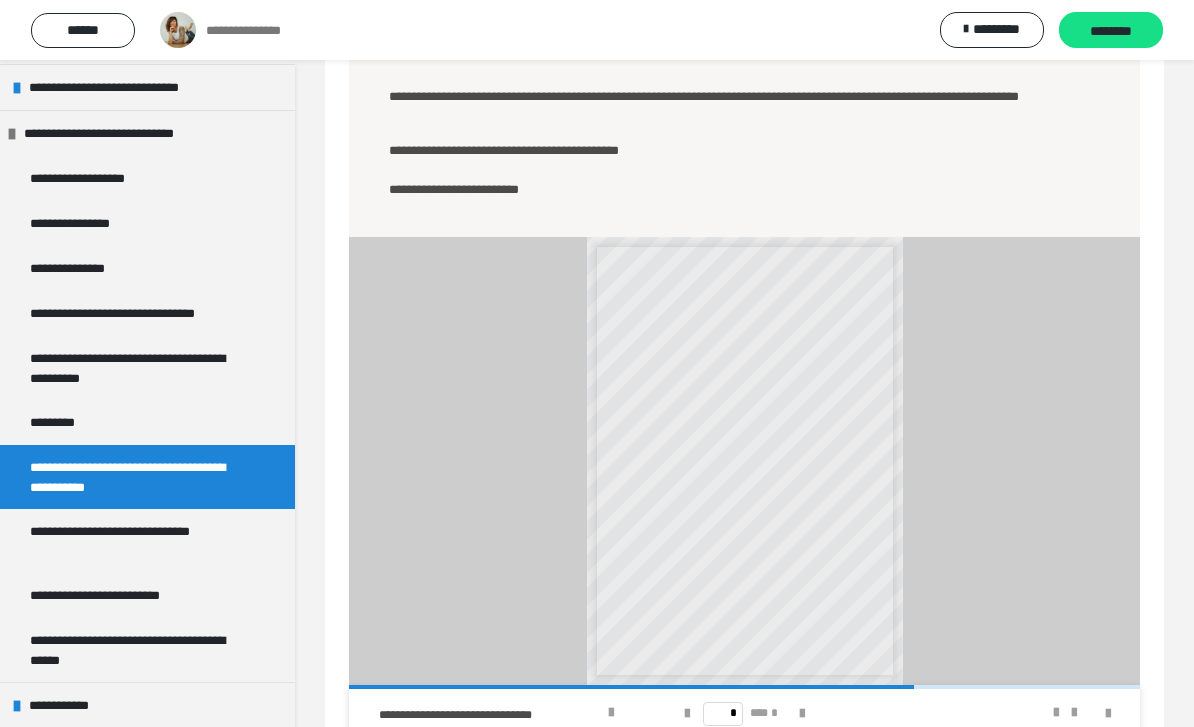 click at bounding box center (802, 714) 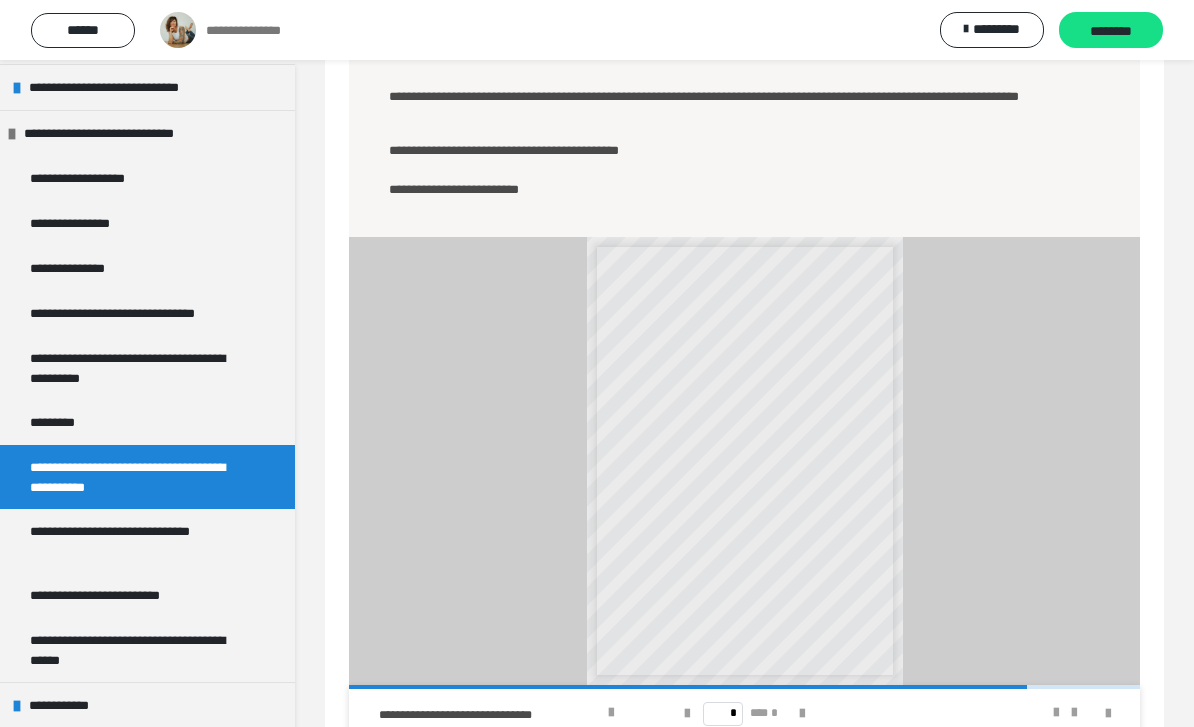 click at bounding box center [802, 714] 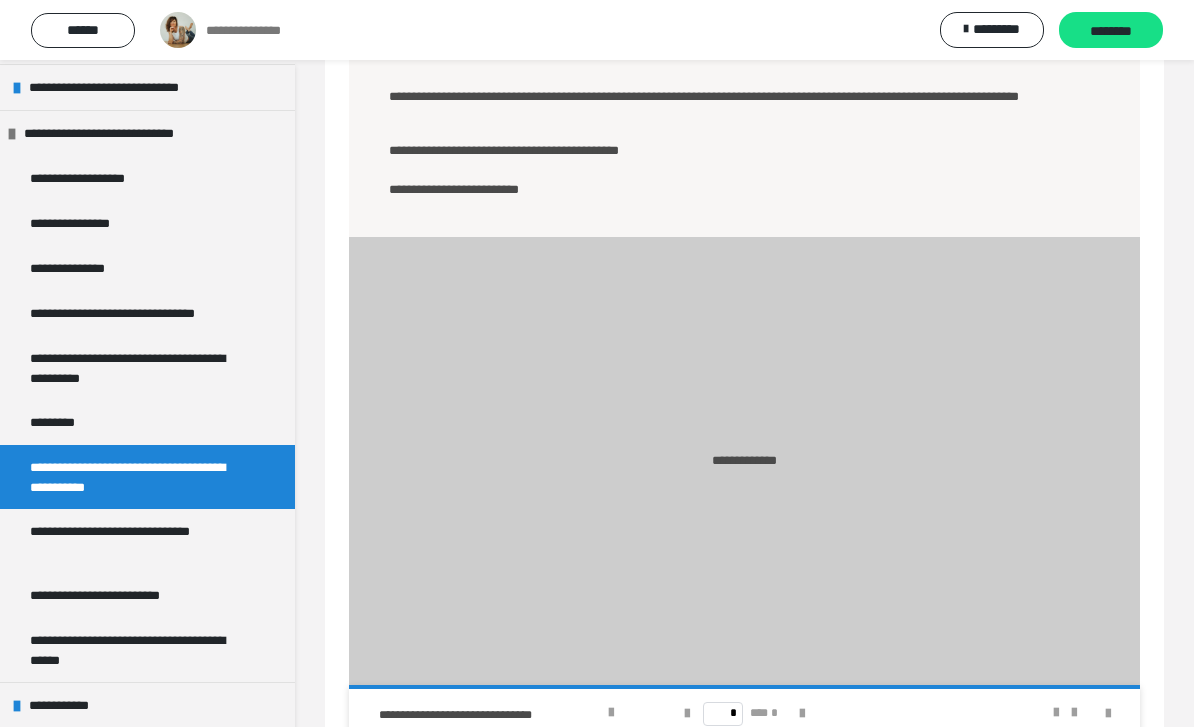 type on "*" 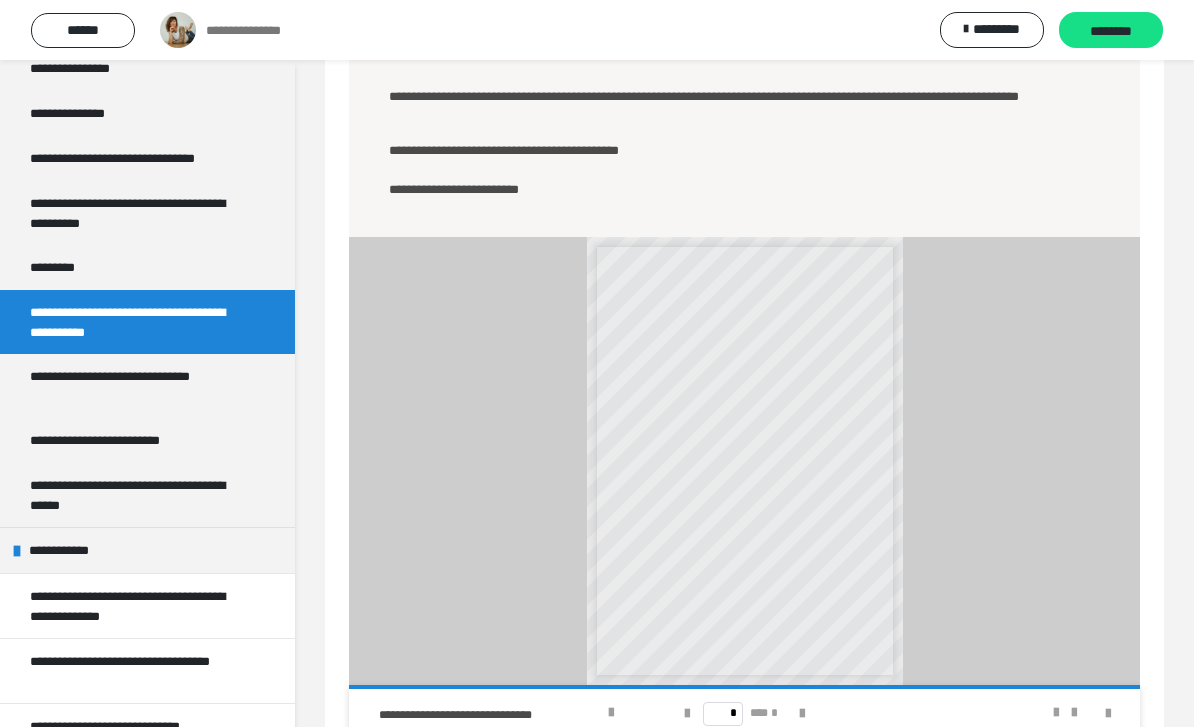 scroll, scrollTop: 657, scrollLeft: 0, axis: vertical 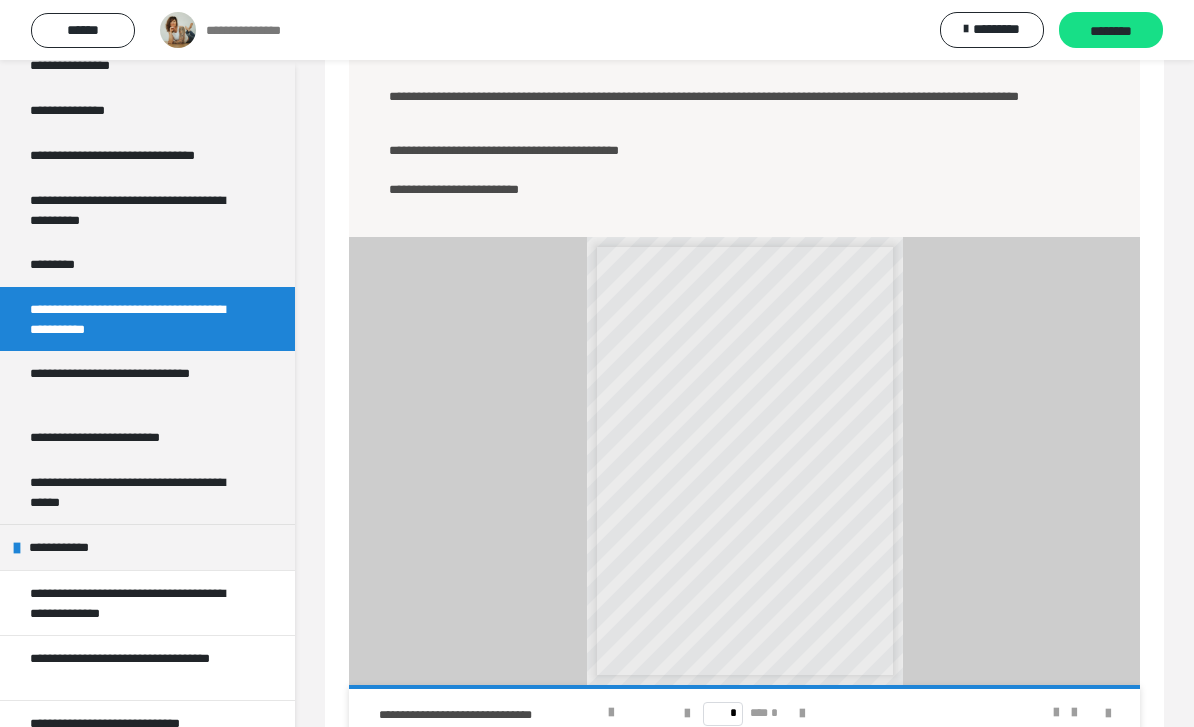 click on "**********" at bounding box center (139, 383) 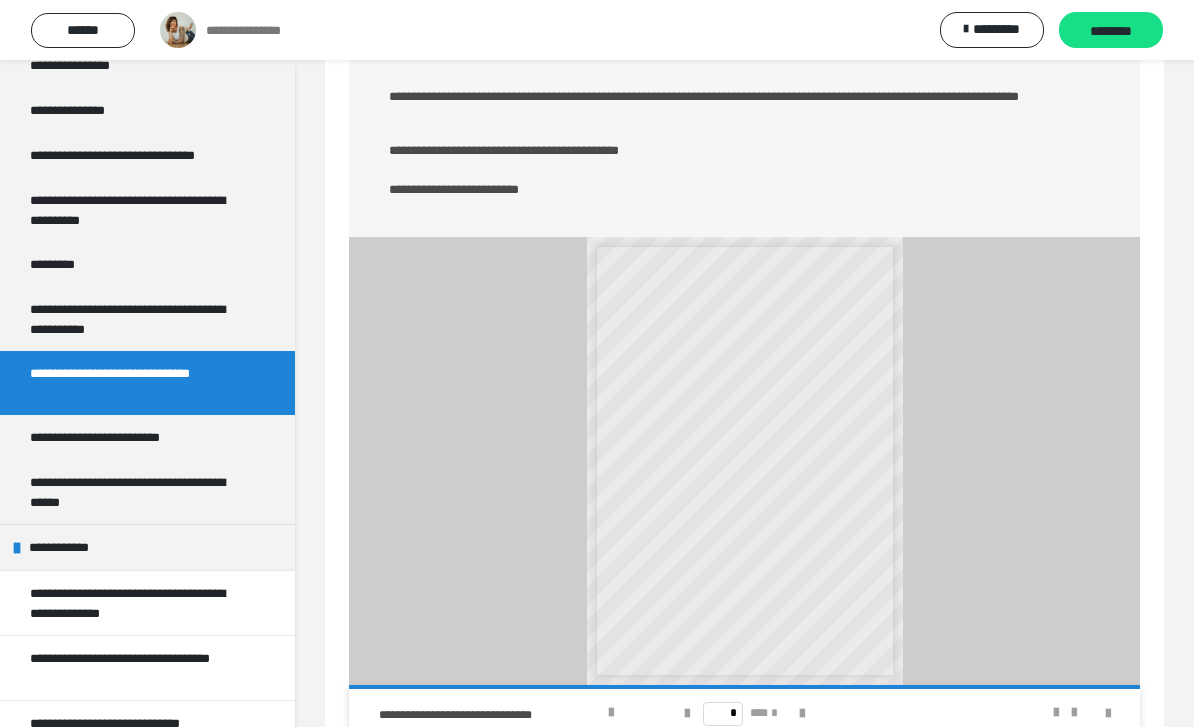 scroll, scrollTop: 60, scrollLeft: 0, axis: vertical 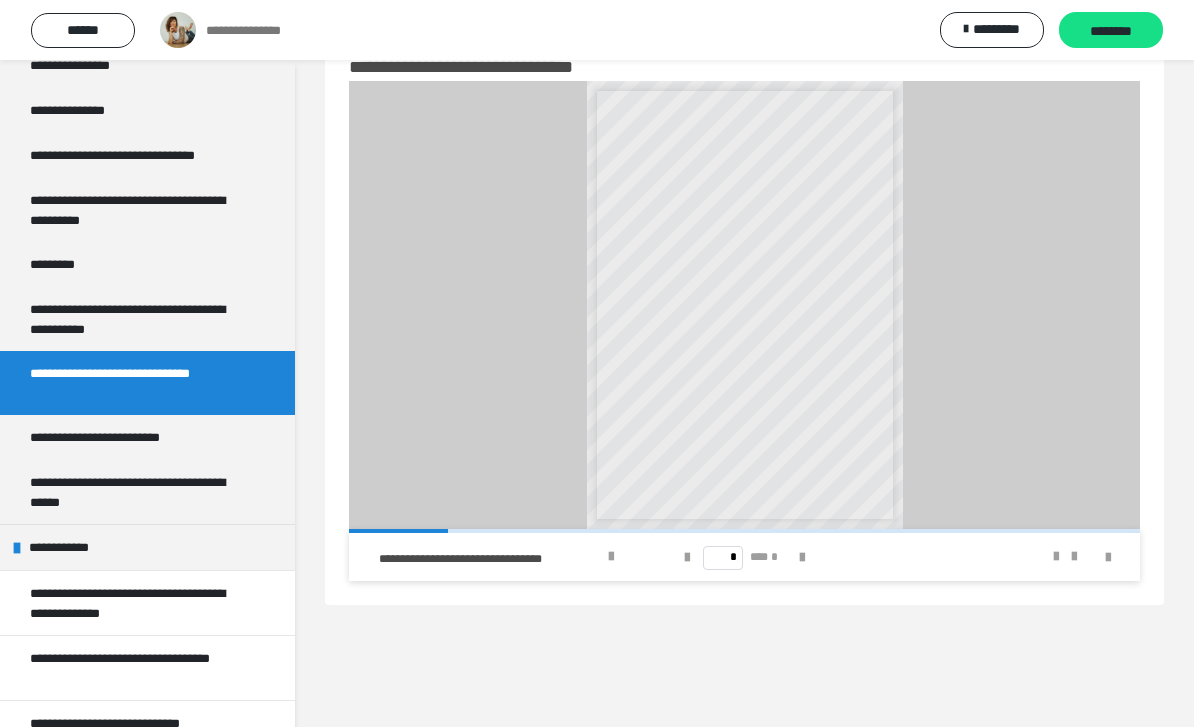 click at bounding box center [802, 558] 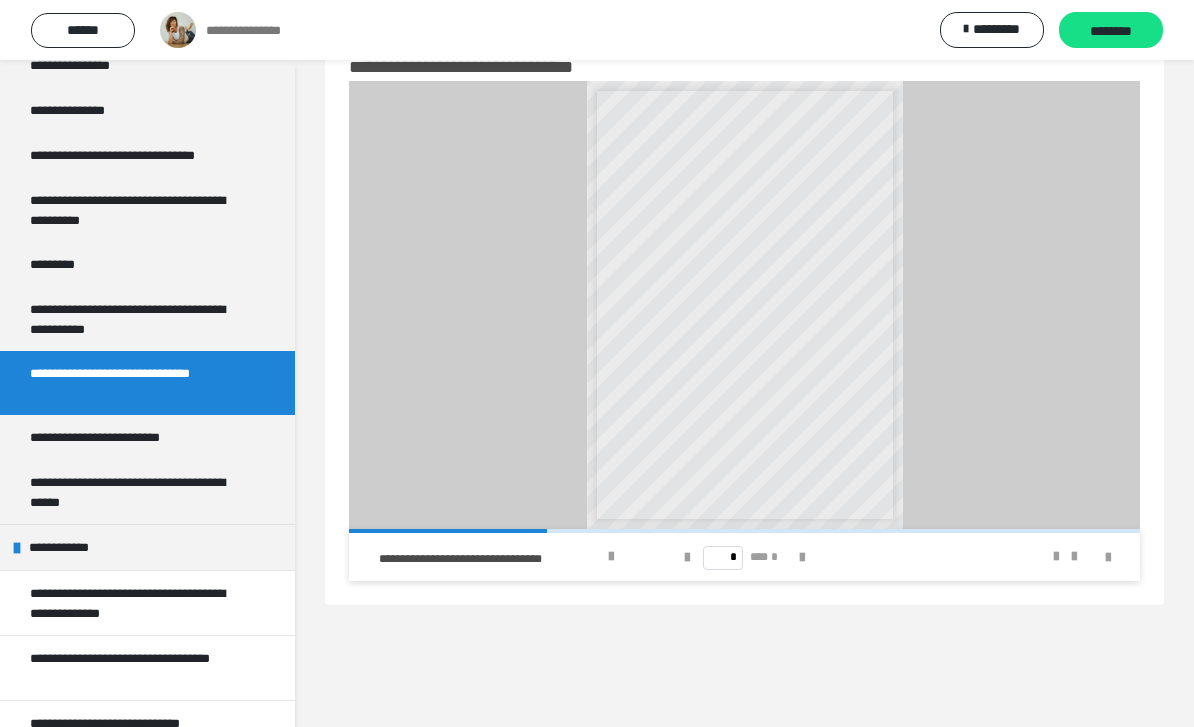 click at bounding box center [802, 558] 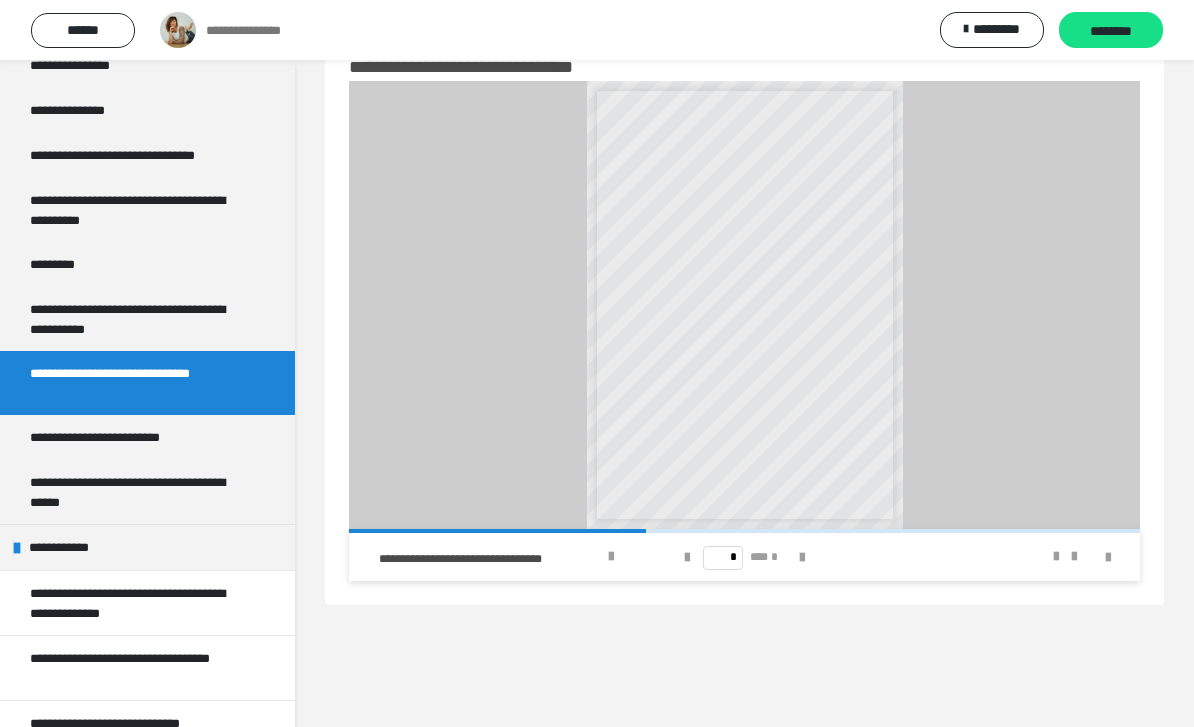 click at bounding box center [802, 558] 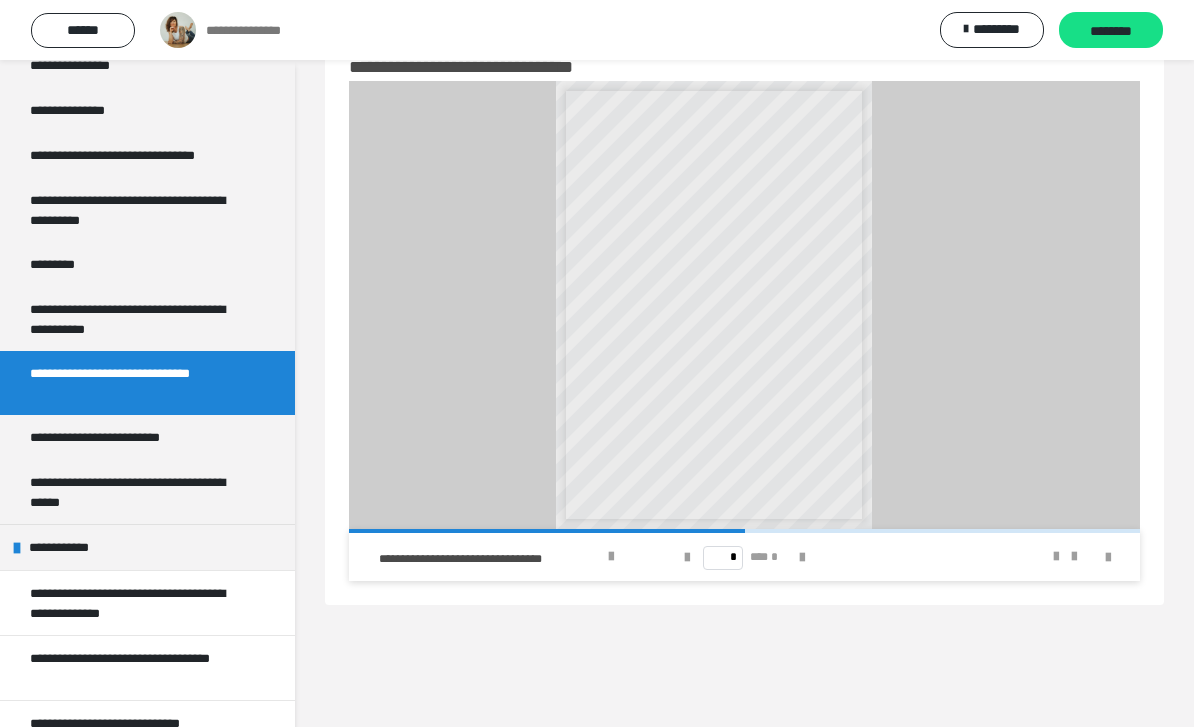 click at bounding box center [802, 558] 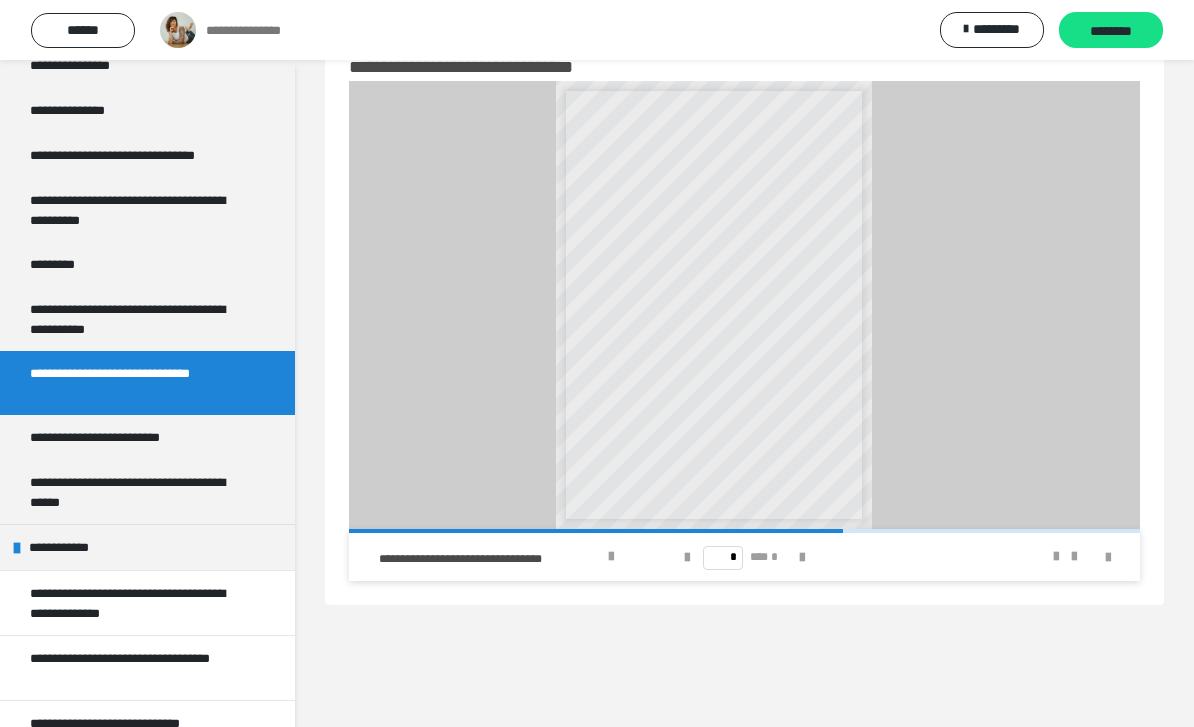 click at bounding box center [802, 558] 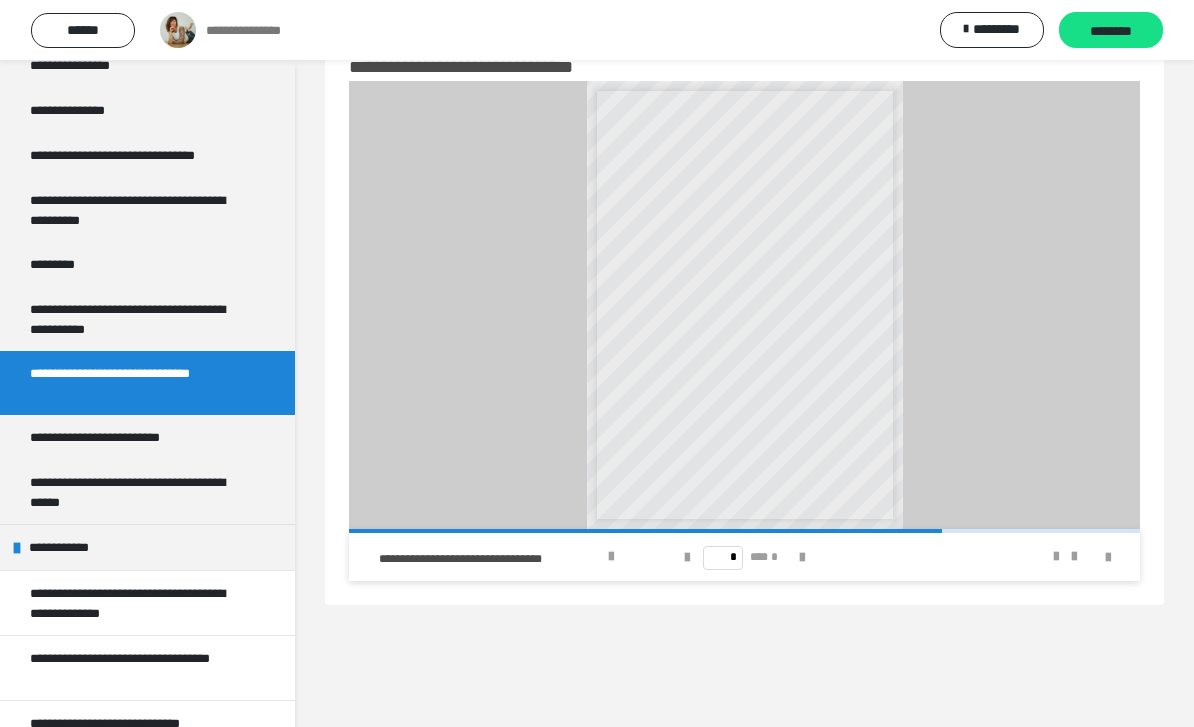click at bounding box center (802, 557) 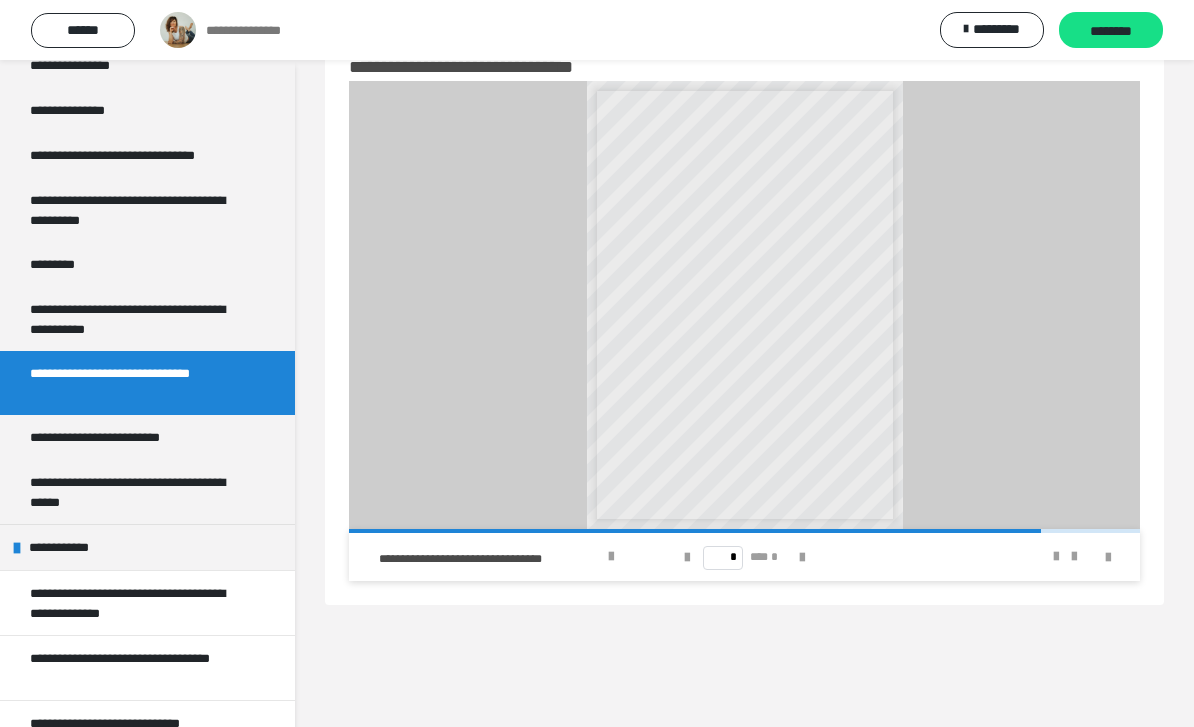 click at bounding box center [802, 557] 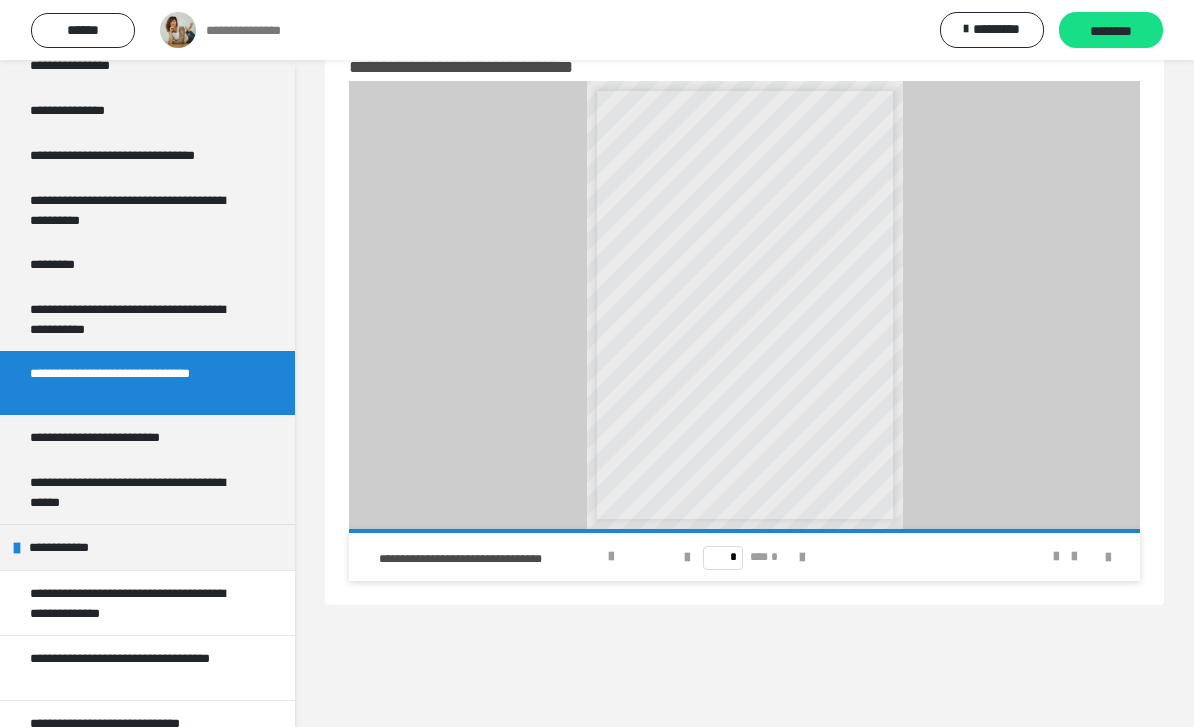 click on "* *** *" at bounding box center [744, 557] 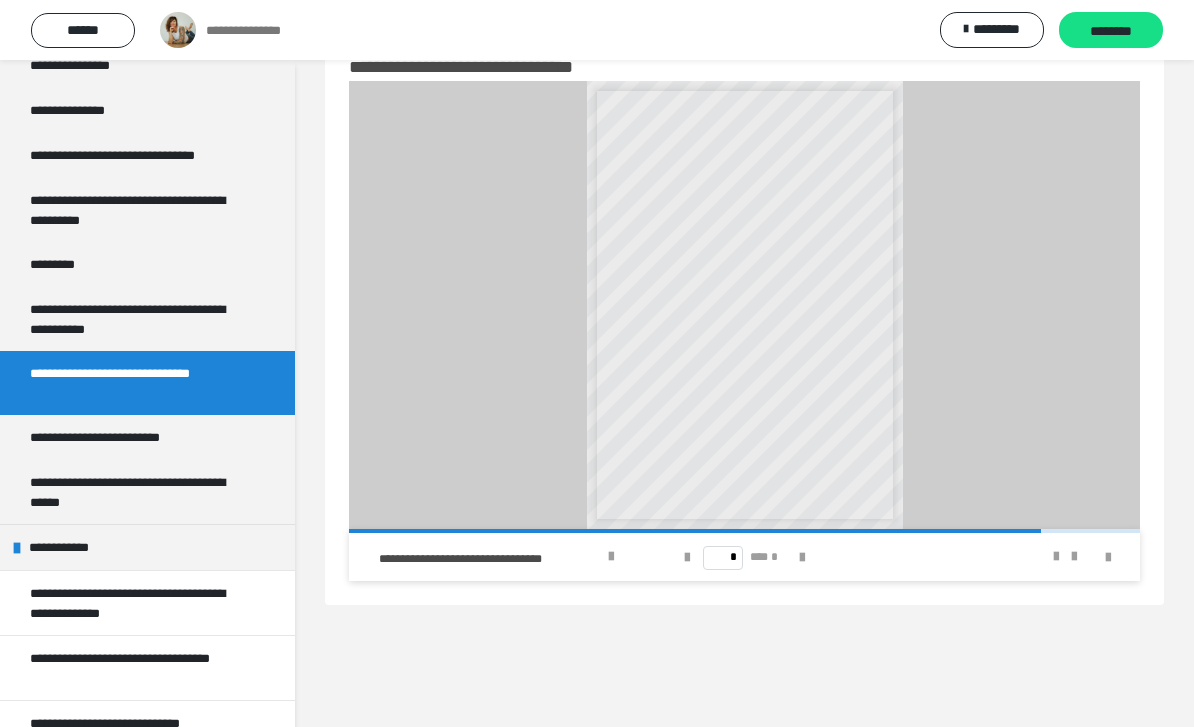 click at bounding box center (687, 558) 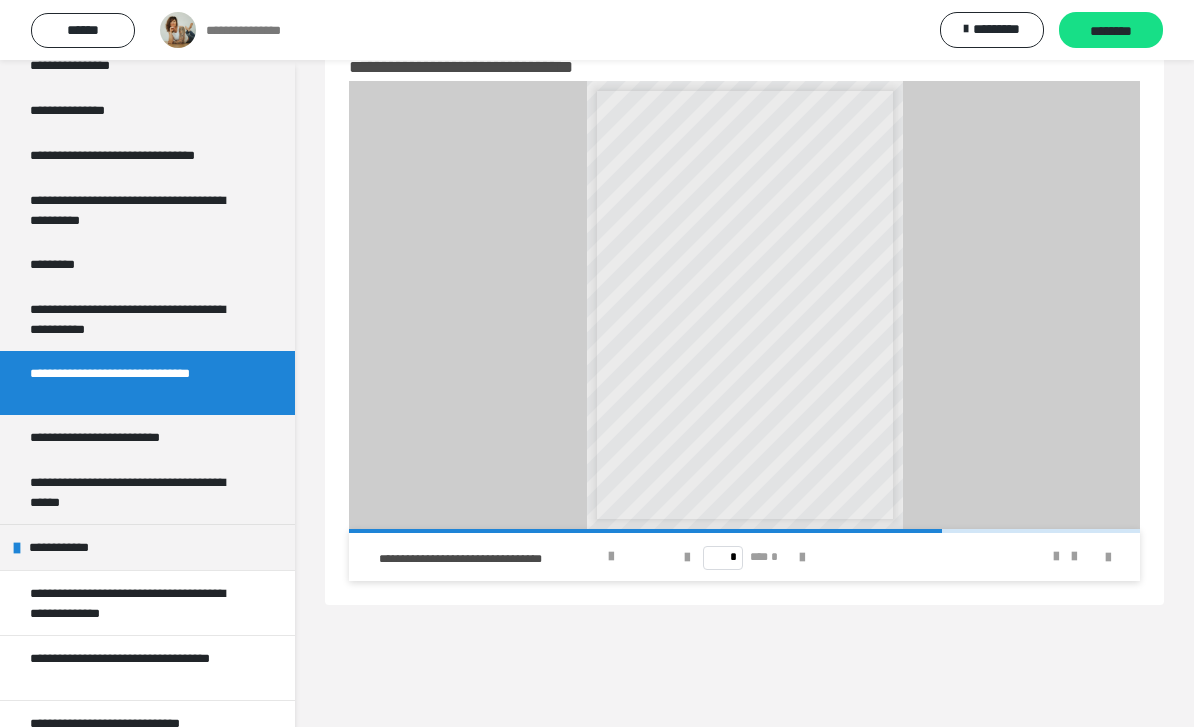click at bounding box center [687, 558] 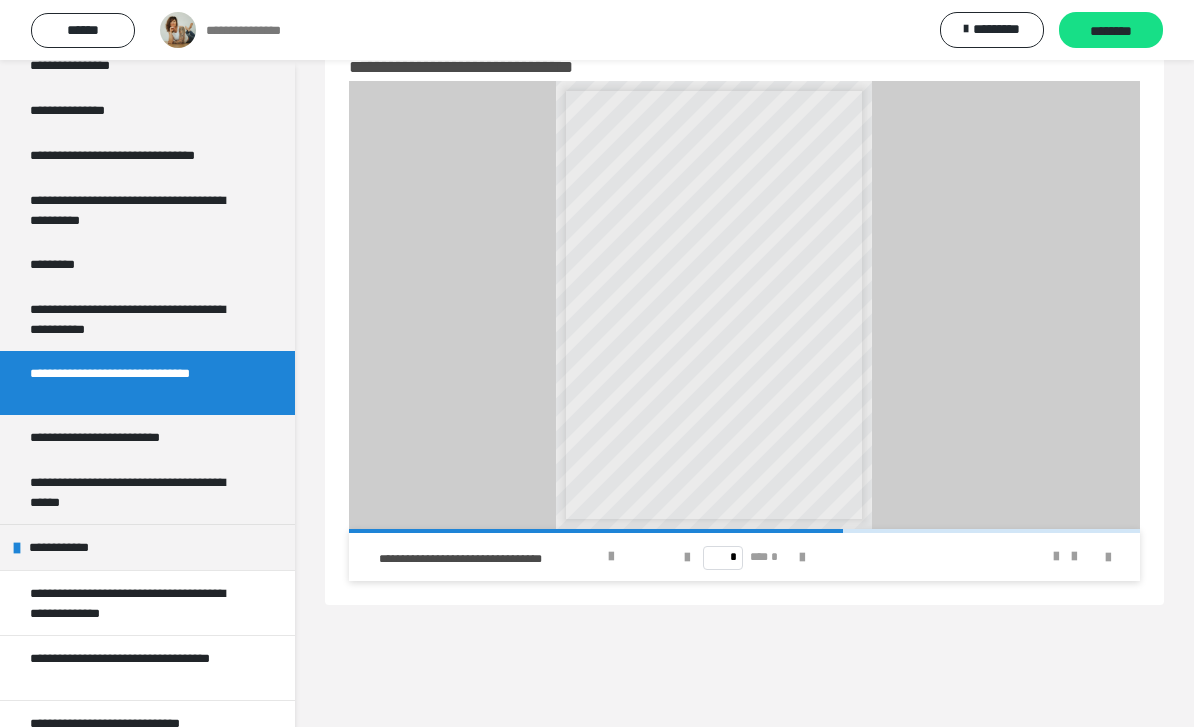 click on "* *** *" at bounding box center [744, 557] 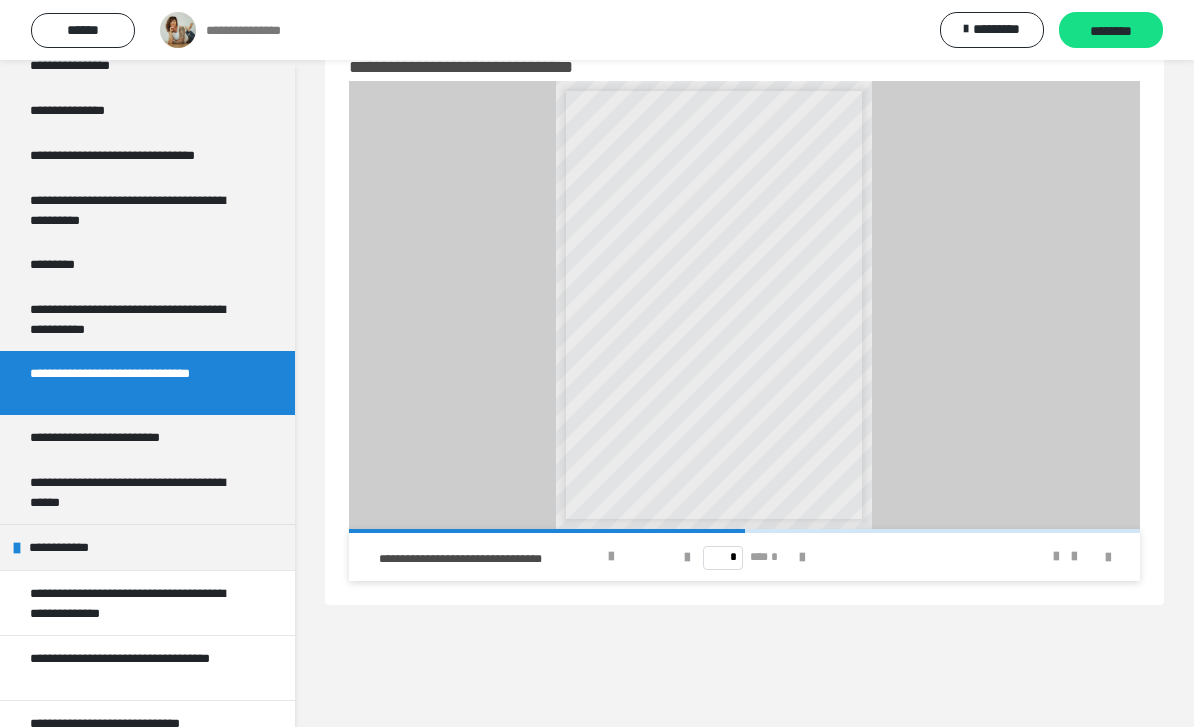 click at bounding box center (687, 558) 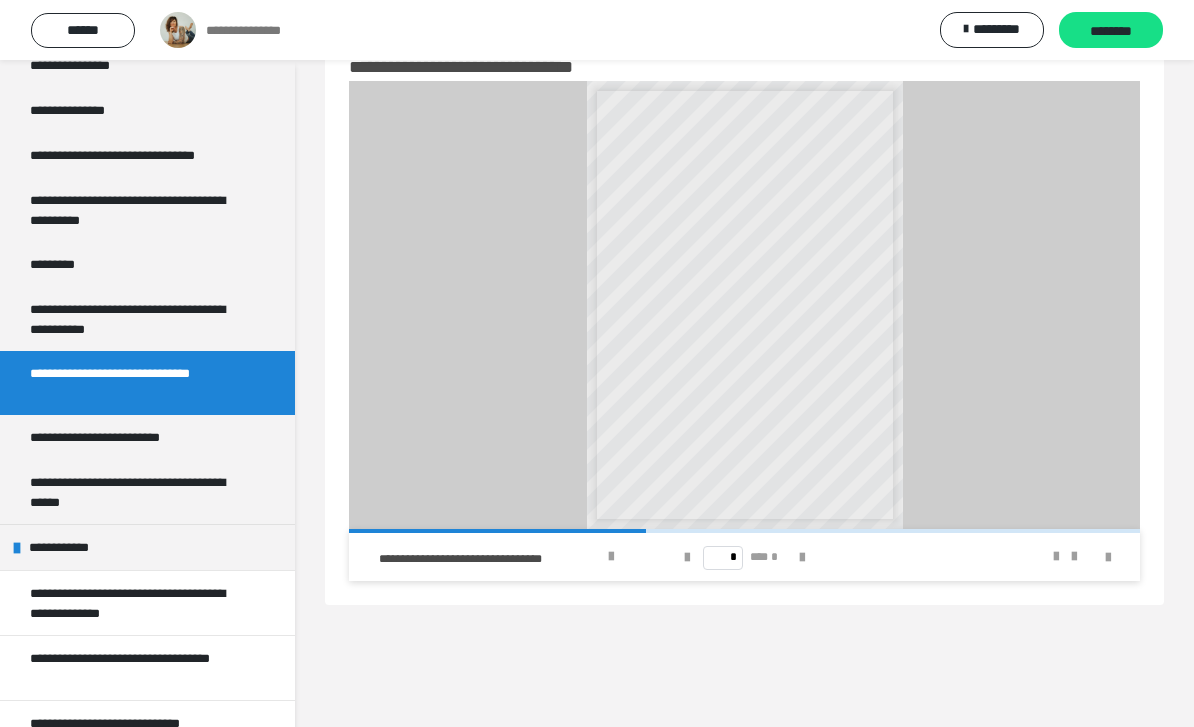 click at bounding box center [687, 558] 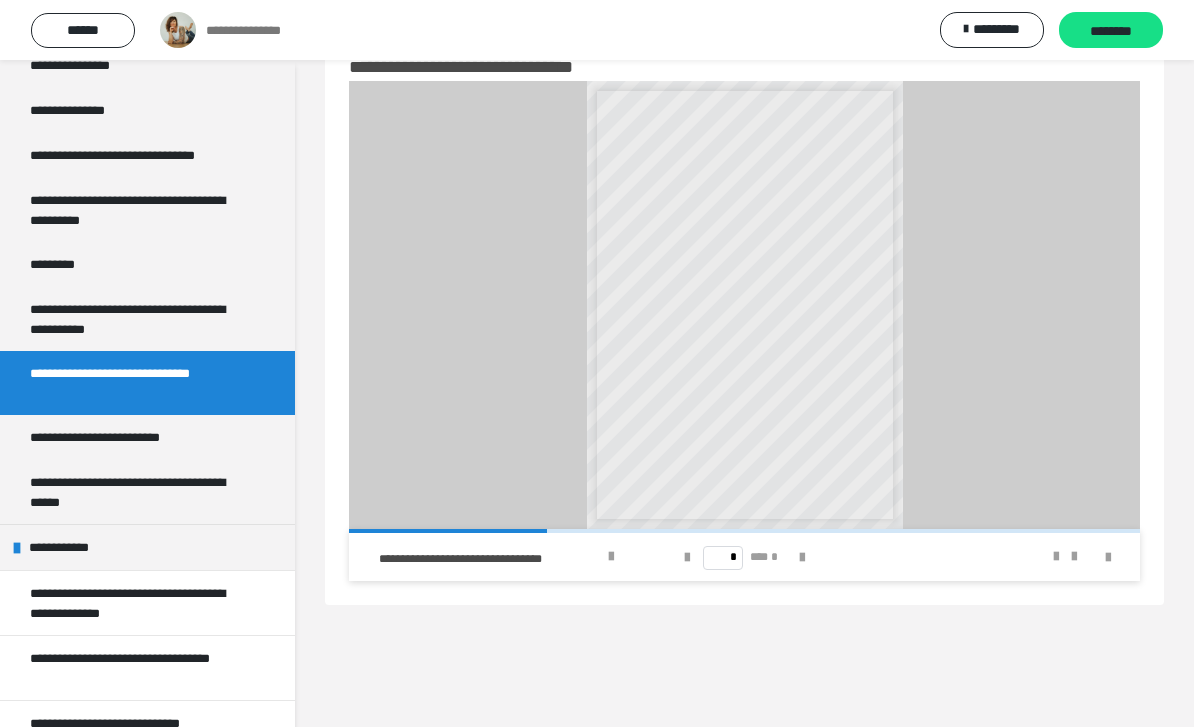 click at bounding box center [687, 558] 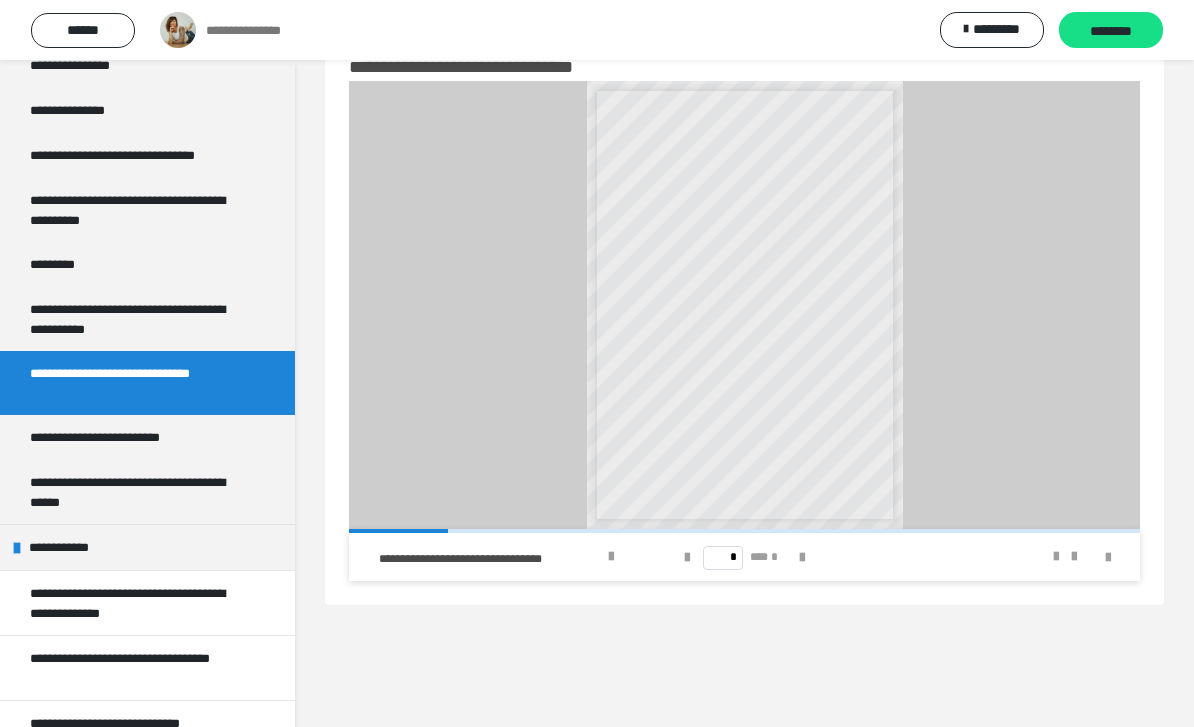 type on "*" 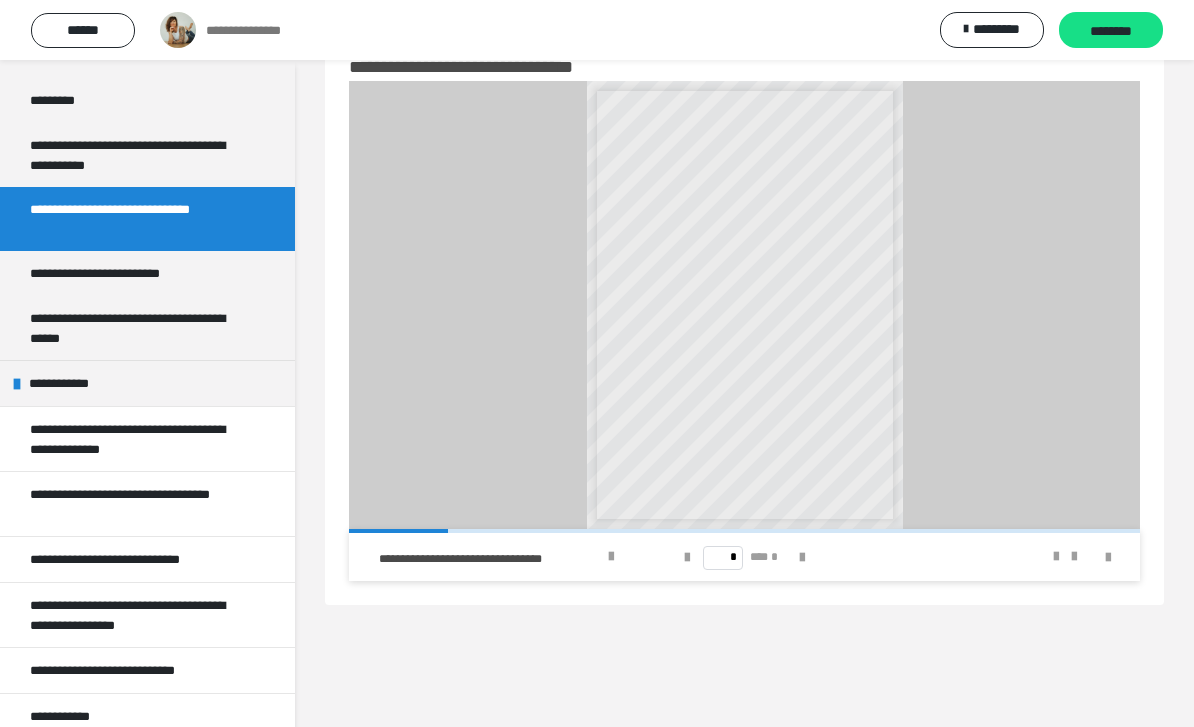 scroll, scrollTop: 820, scrollLeft: 0, axis: vertical 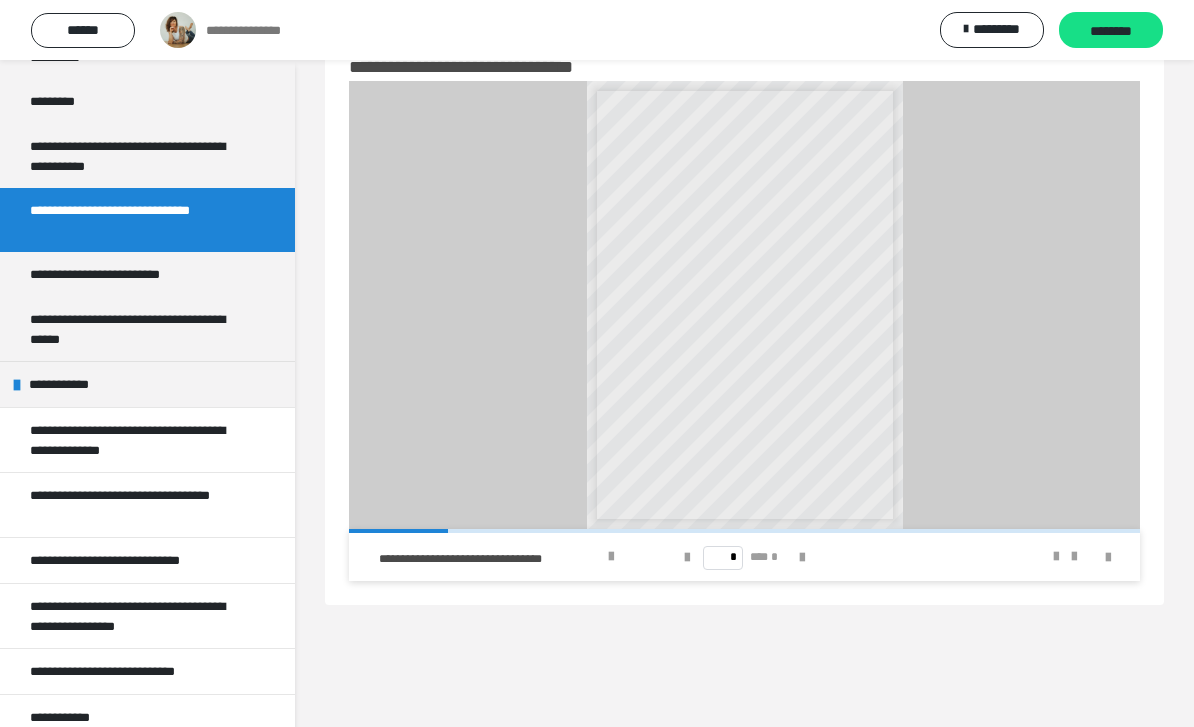 click on "*******" at bounding box center [57, 763] 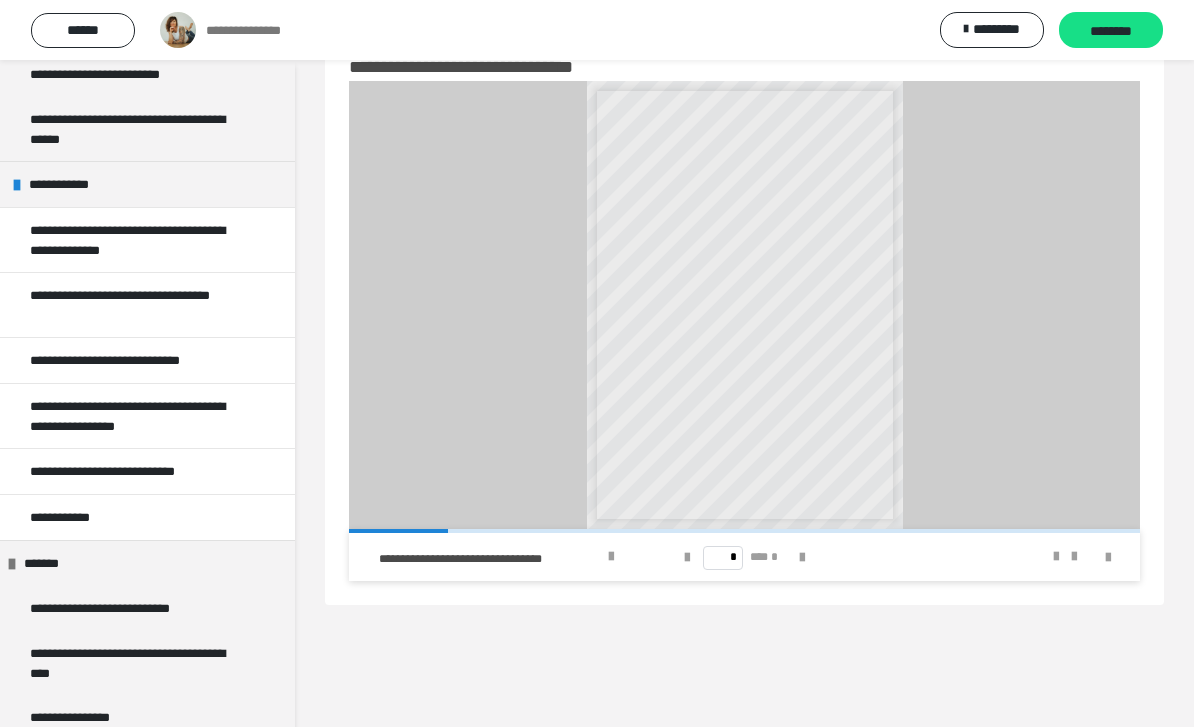 scroll, scrollTop: 1019, scrollLeft: 0, axis: vertical 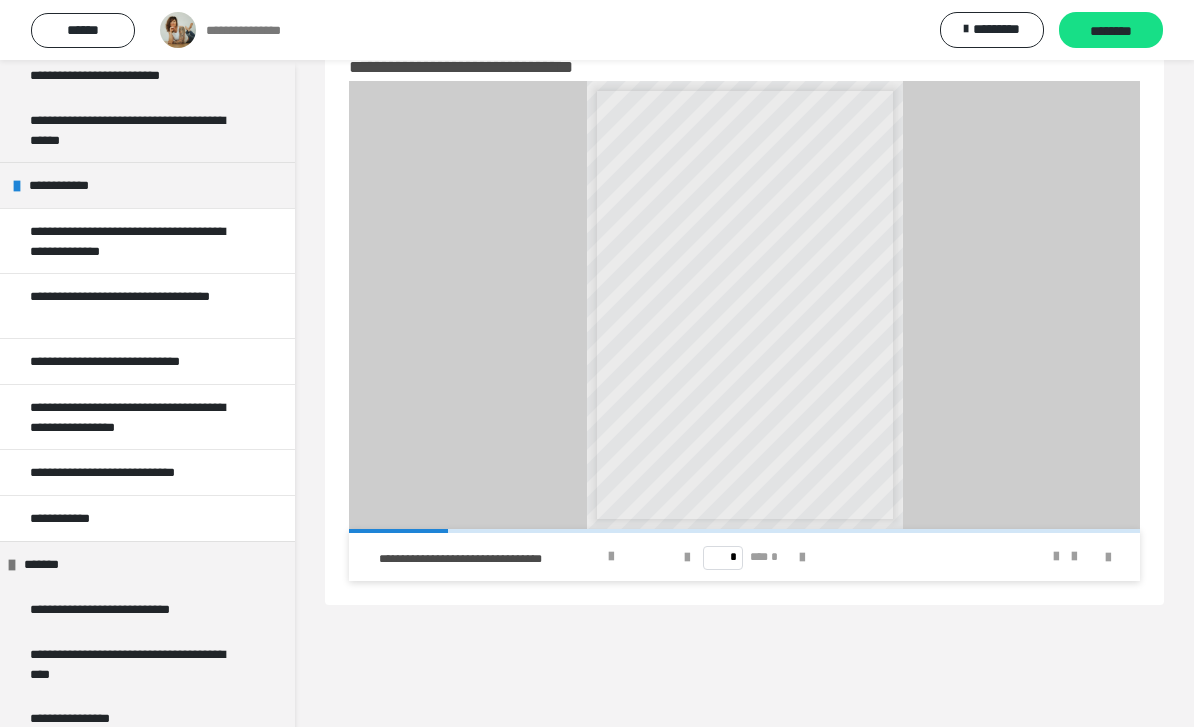 click on "*******" at bounding box center (52, 564) 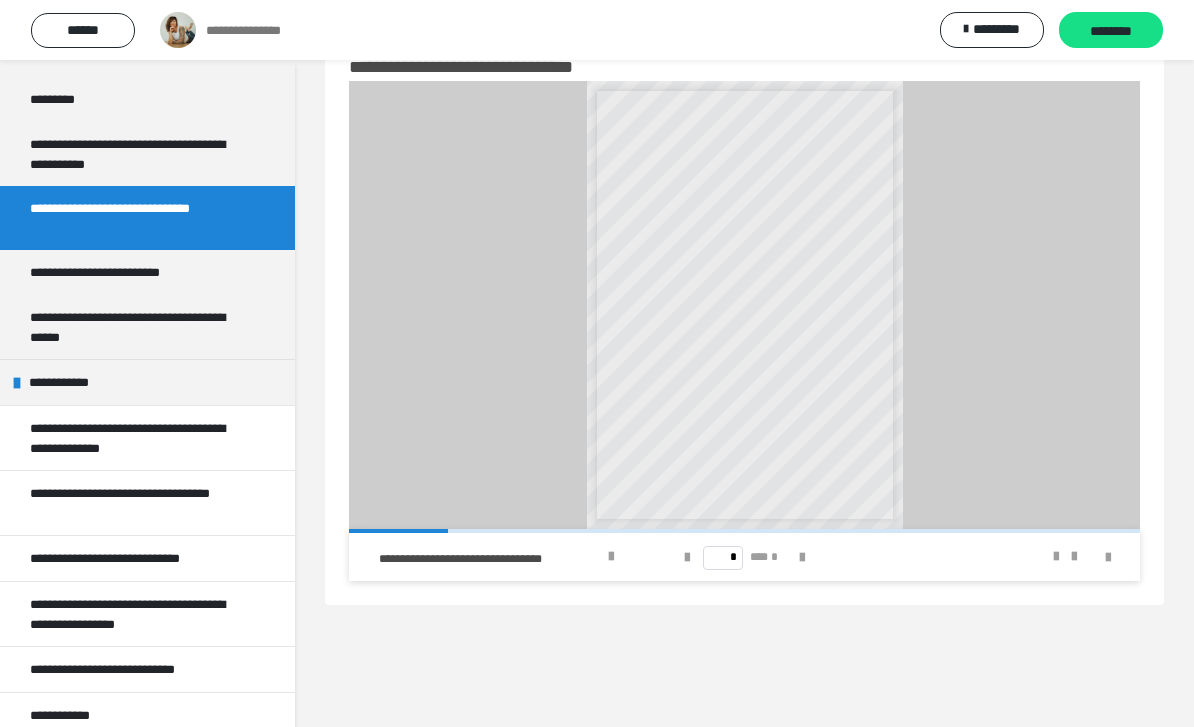 scroll, scrollTop: 820, scrollLeft: 0, axis: vertical 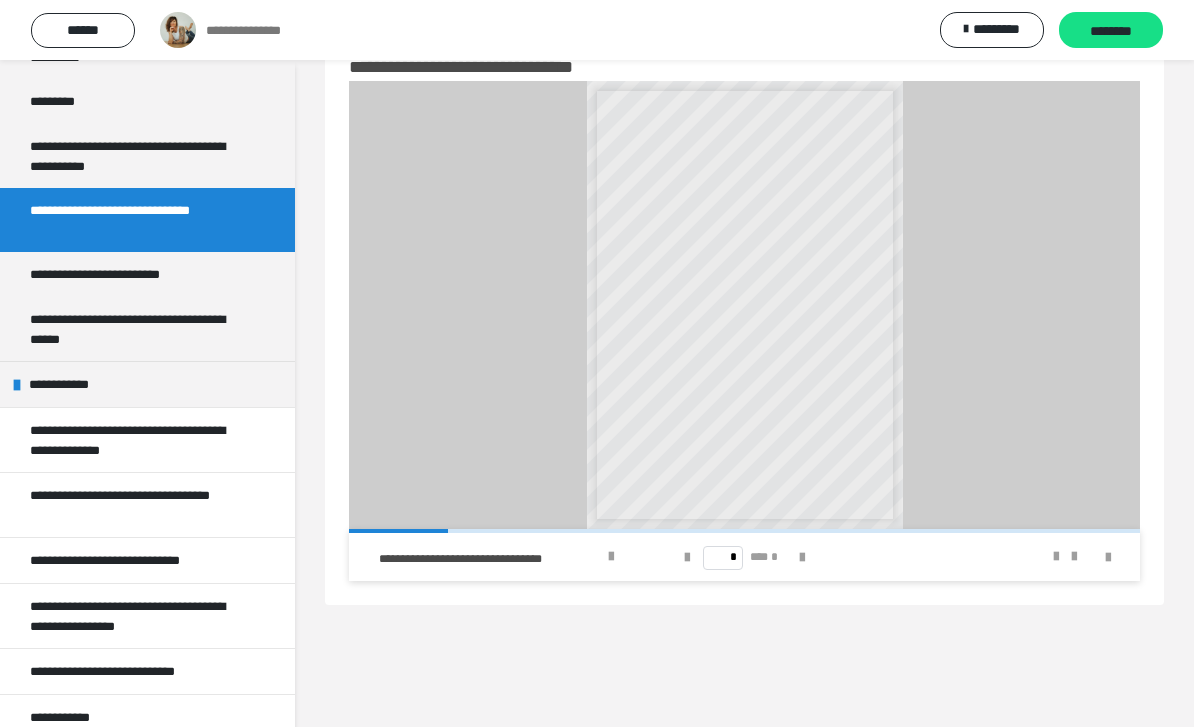 click on "**********" at bounding box center (73, 384) 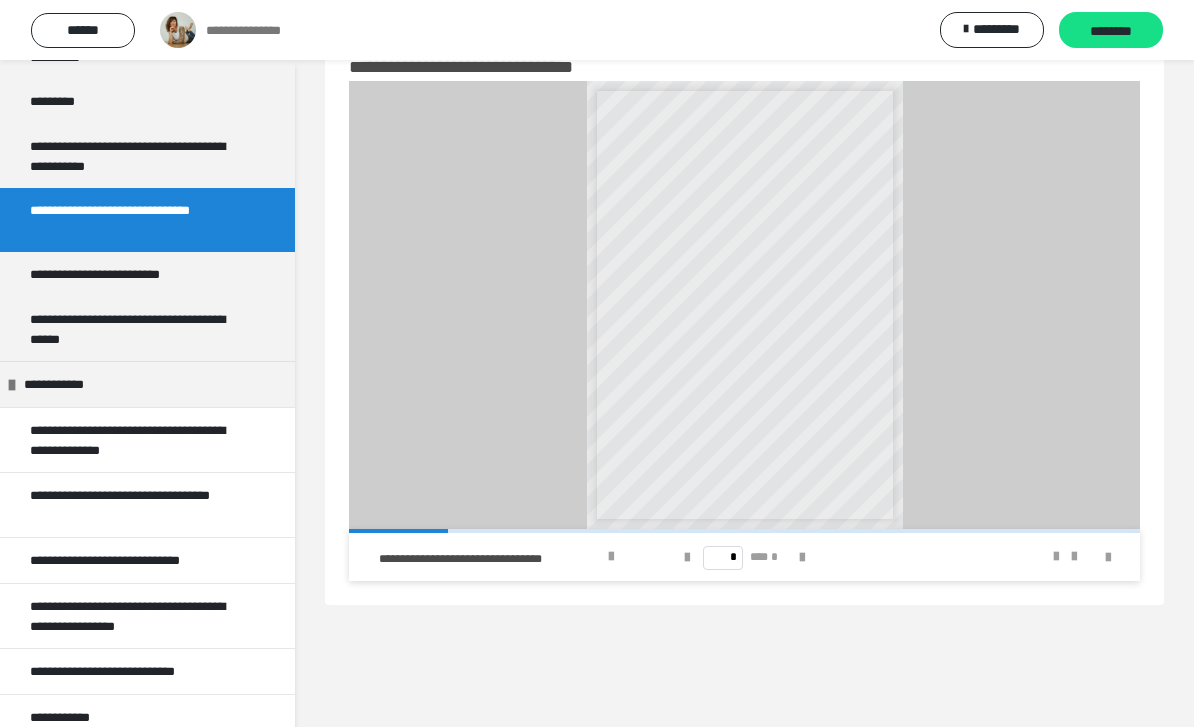 click on "**********" at bounding box center (147, 384) 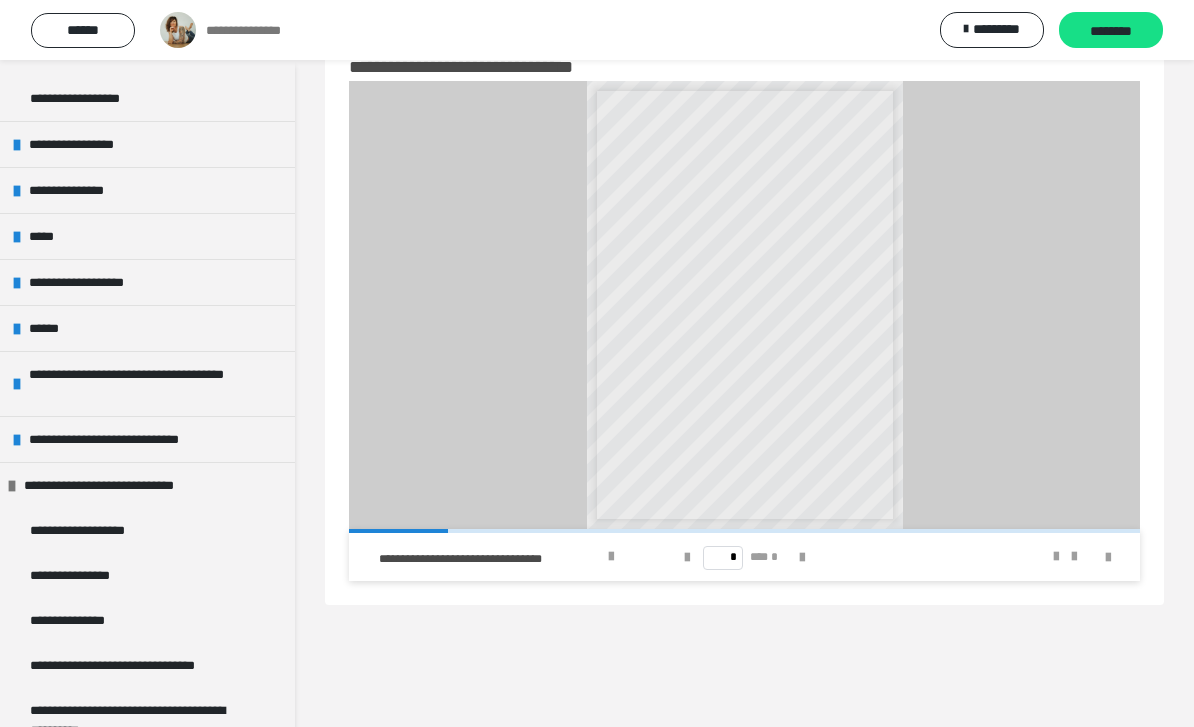 scroll, scrollTop: 149, scrollLeft: 0, axis: vertical 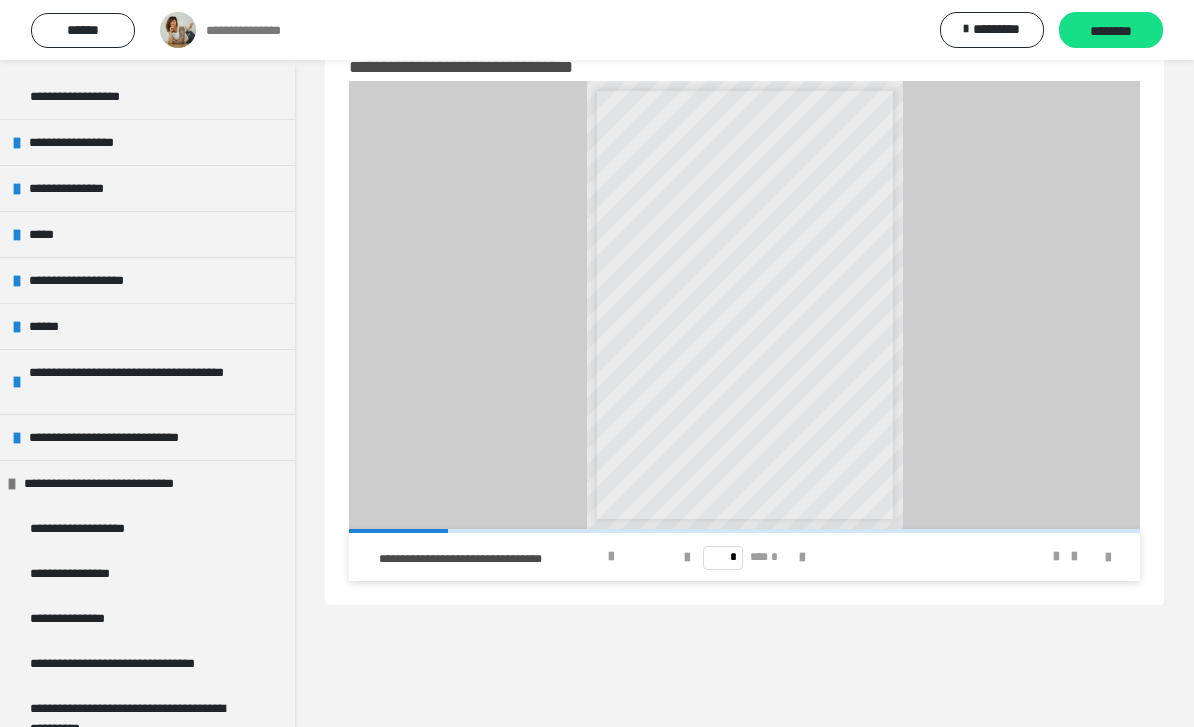click on "**********" at bounding box center (141, 437) 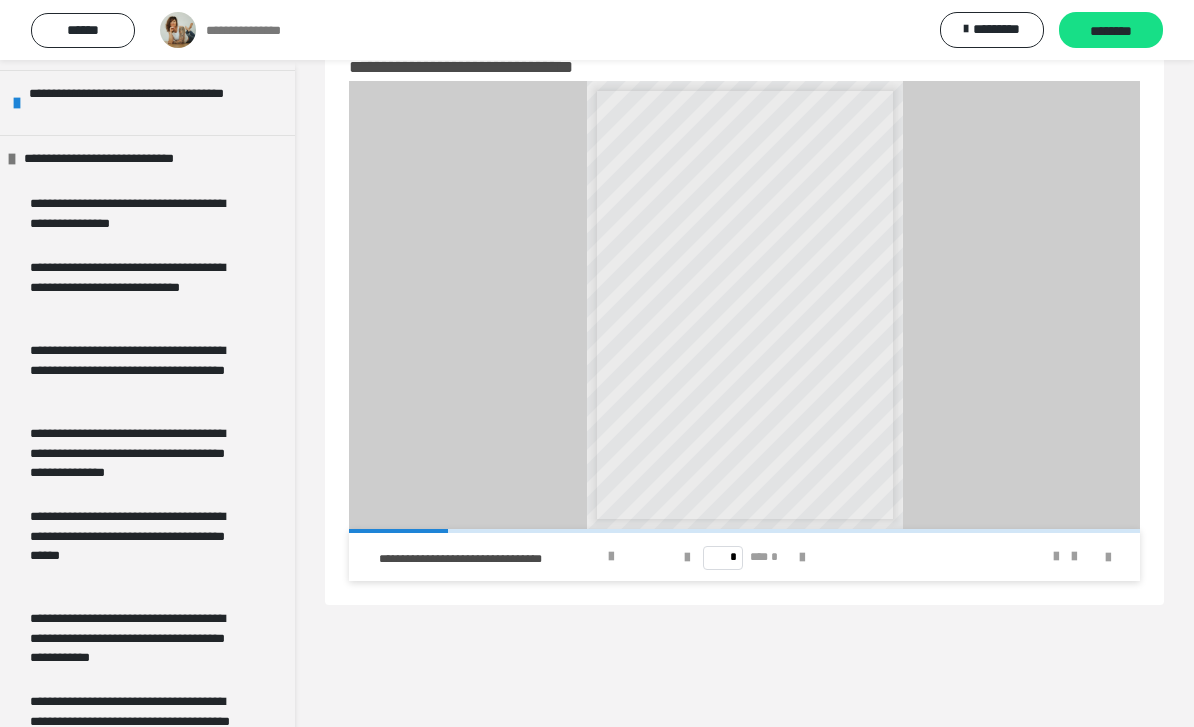 scroll, scrollTop: 432, scrollLeft: 0, axis: vertical 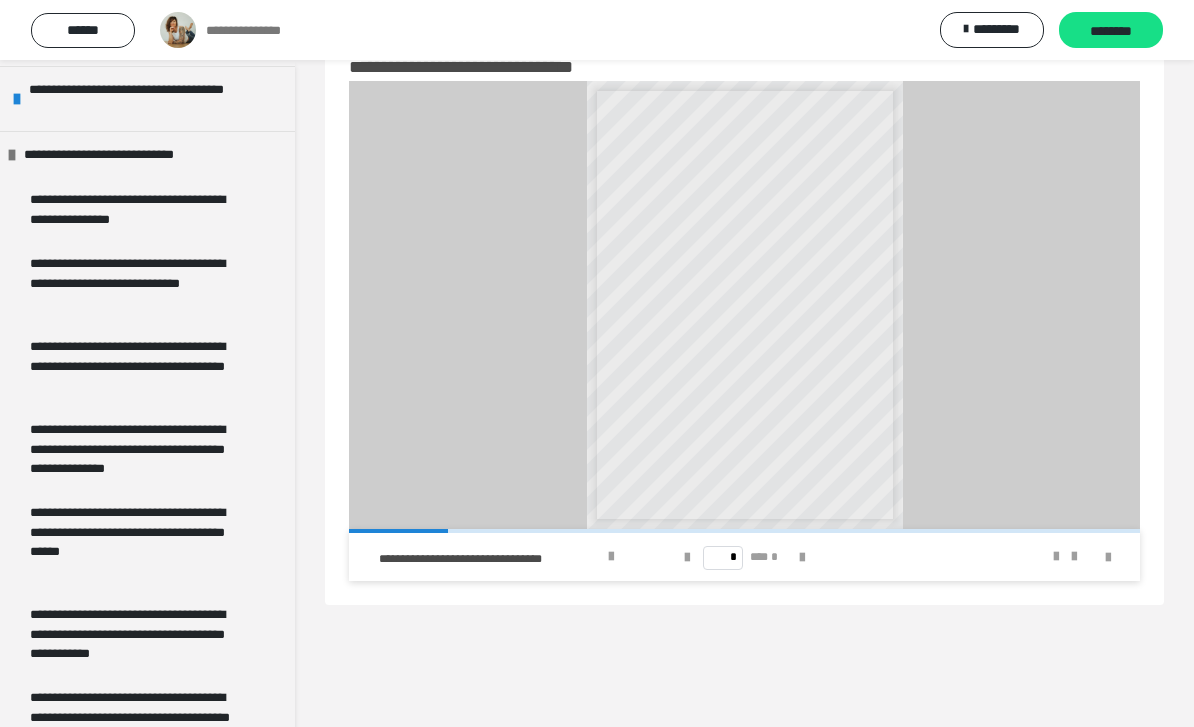click on "**********" at bounding box center (139, 209) 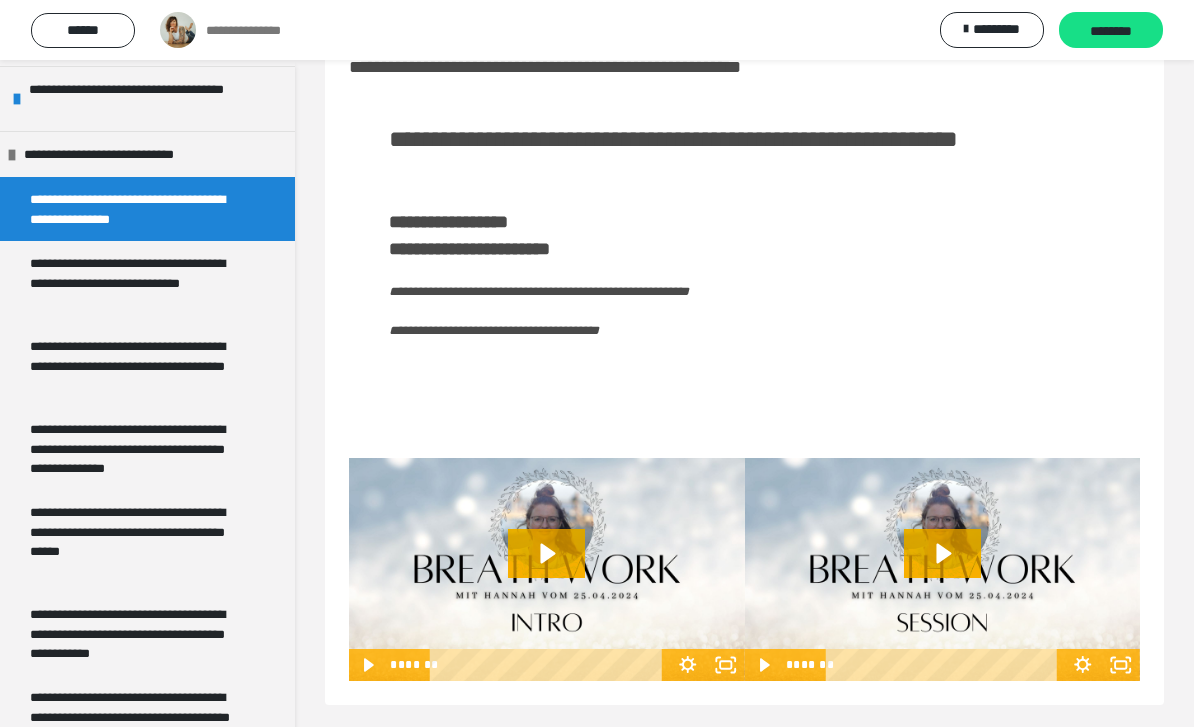 click on "**********" at bounding box center (139, 282) 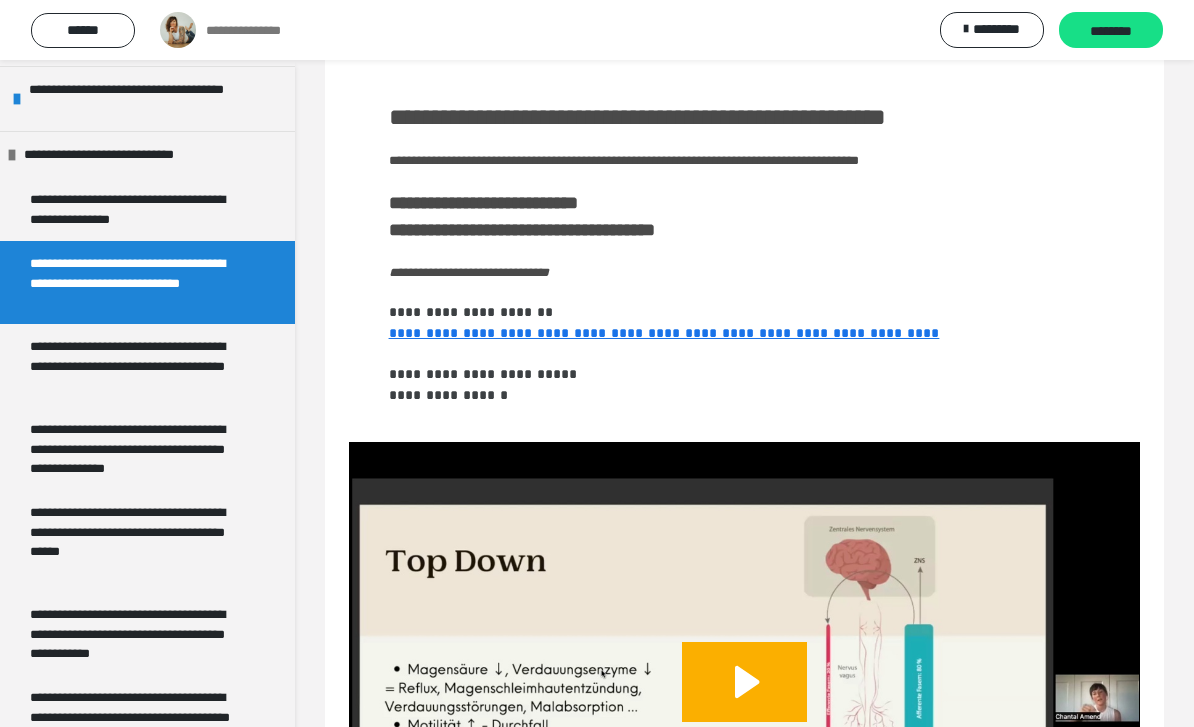scroll, scrollTop: 0, scrollLeft: 0, axis: both 